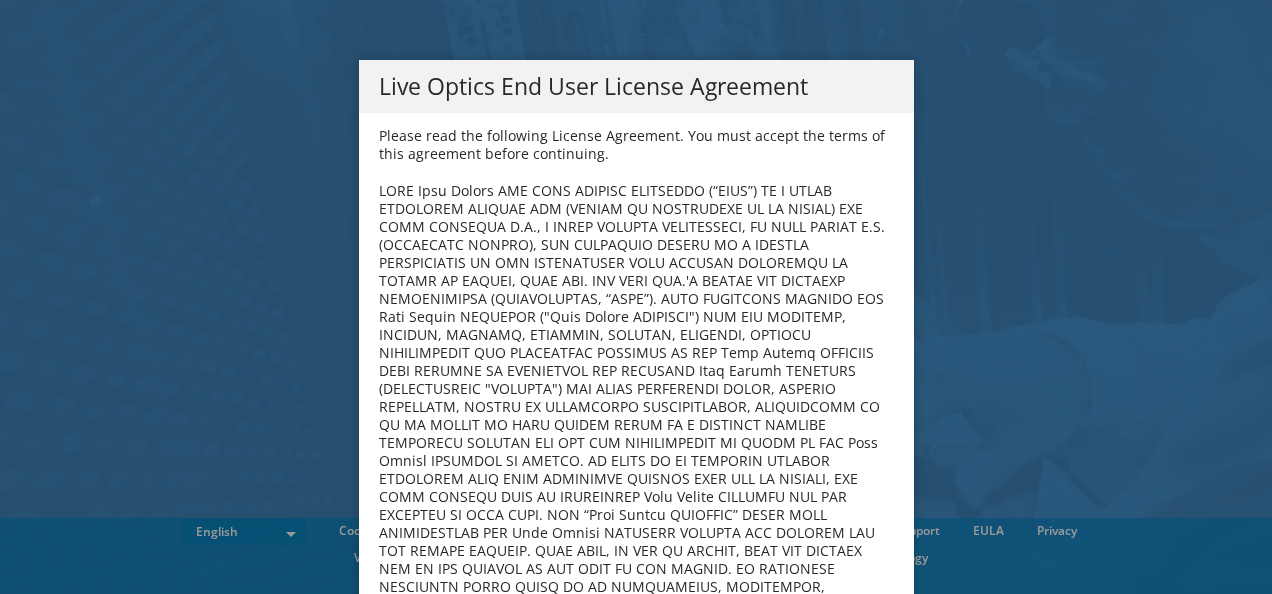 scroll, scrollTop: 0, scrollLeft: 0, axis: both 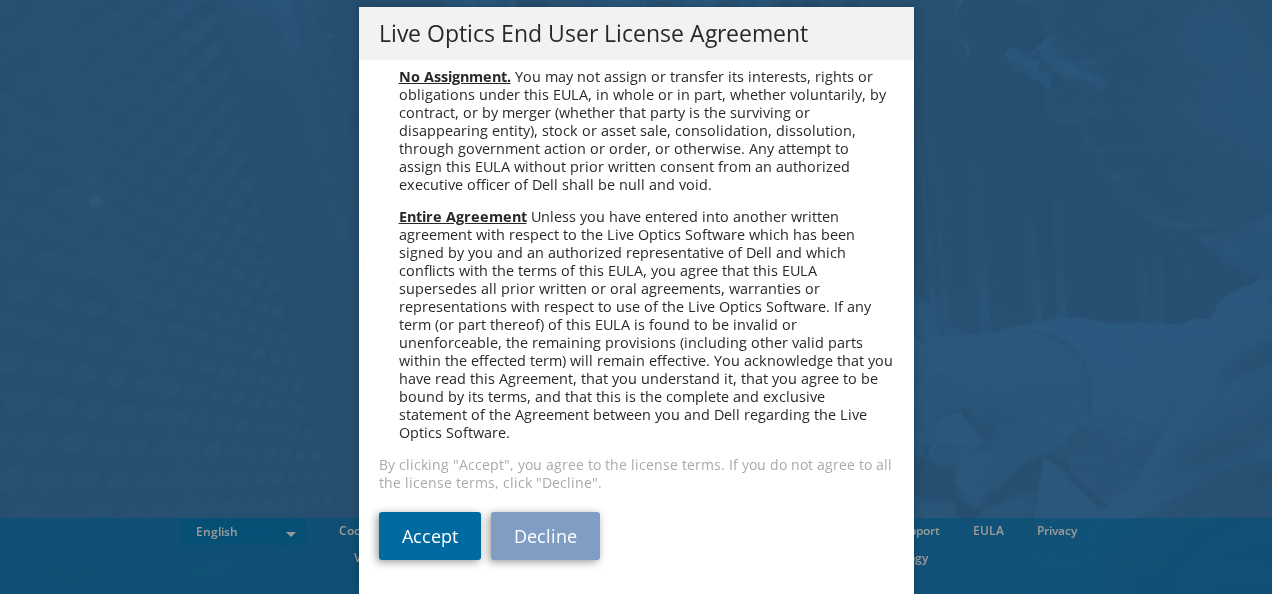 click on "Accept" at bounding box center (430, 536) 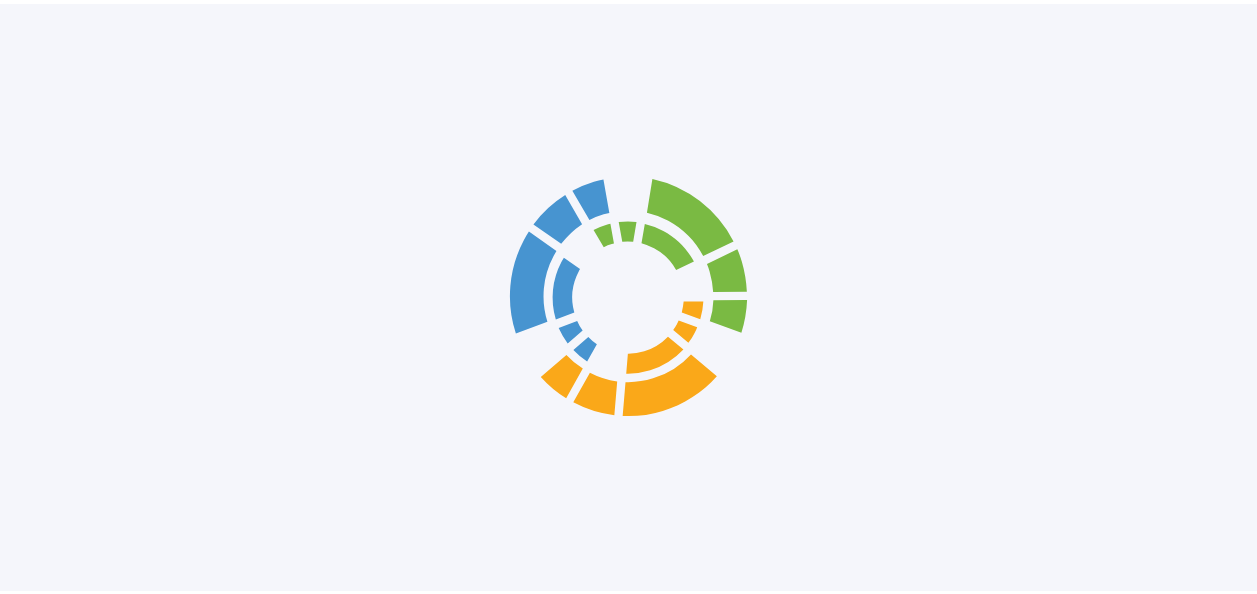 scroll, scrollTop: 0, scrollLeft: 0, axis: both 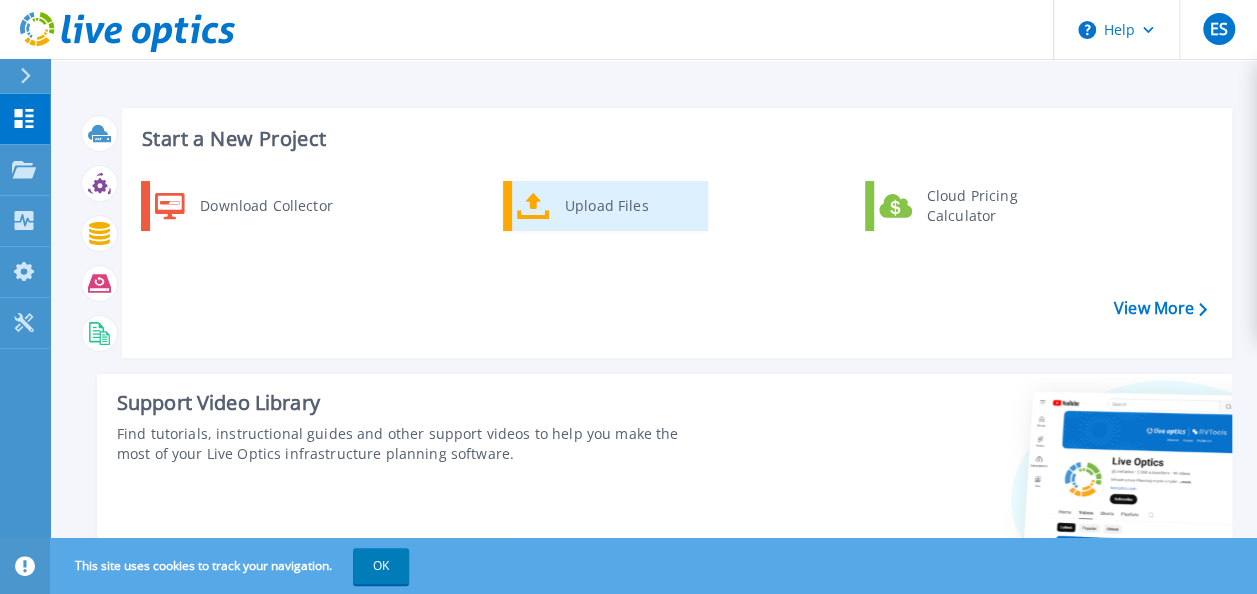 click on "Upload Files" at bounding box center [605, 206] 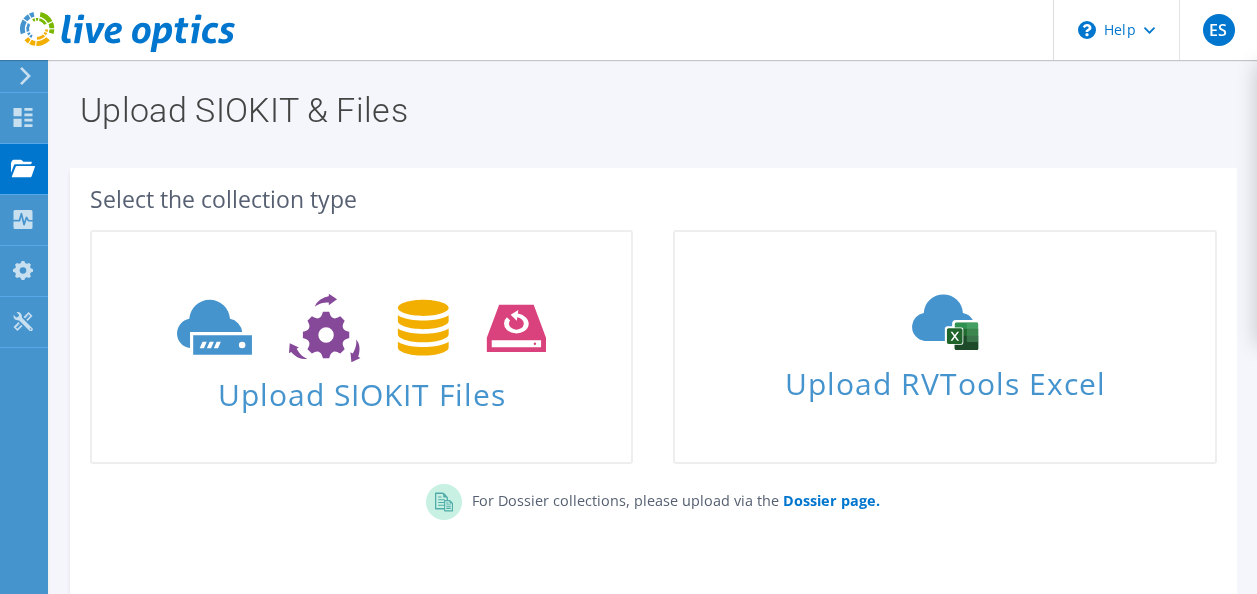 scroll, scrollTop: 0, scrollLeft: 0, axis: both 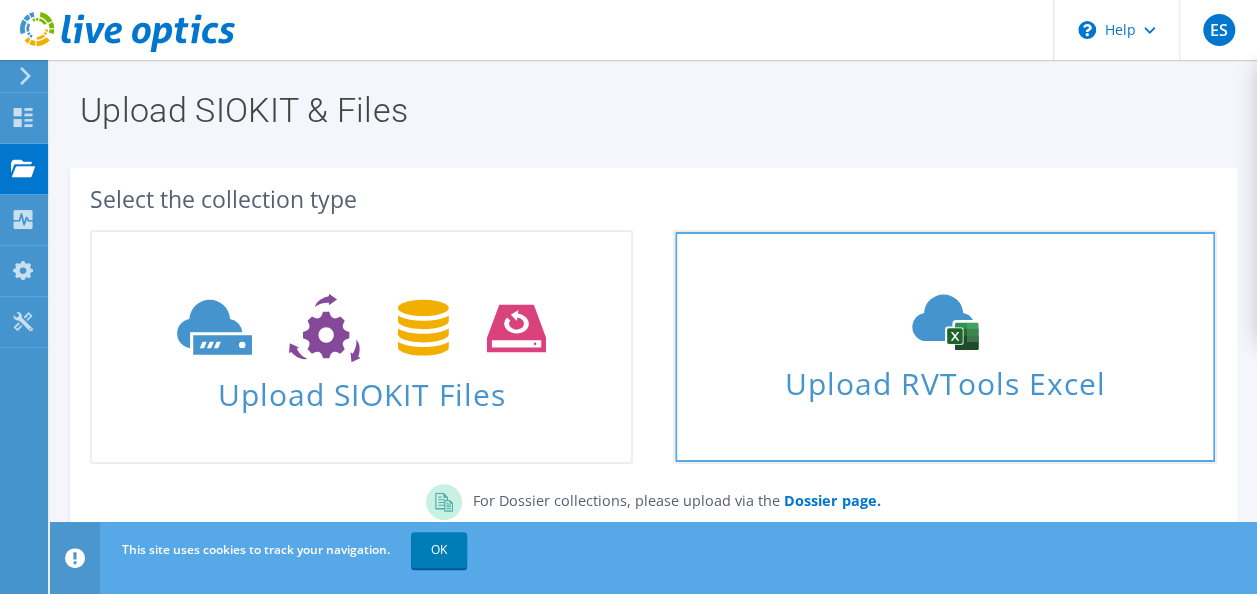 click on "Upload RVTools Excel" at bounding box center [944, 347] 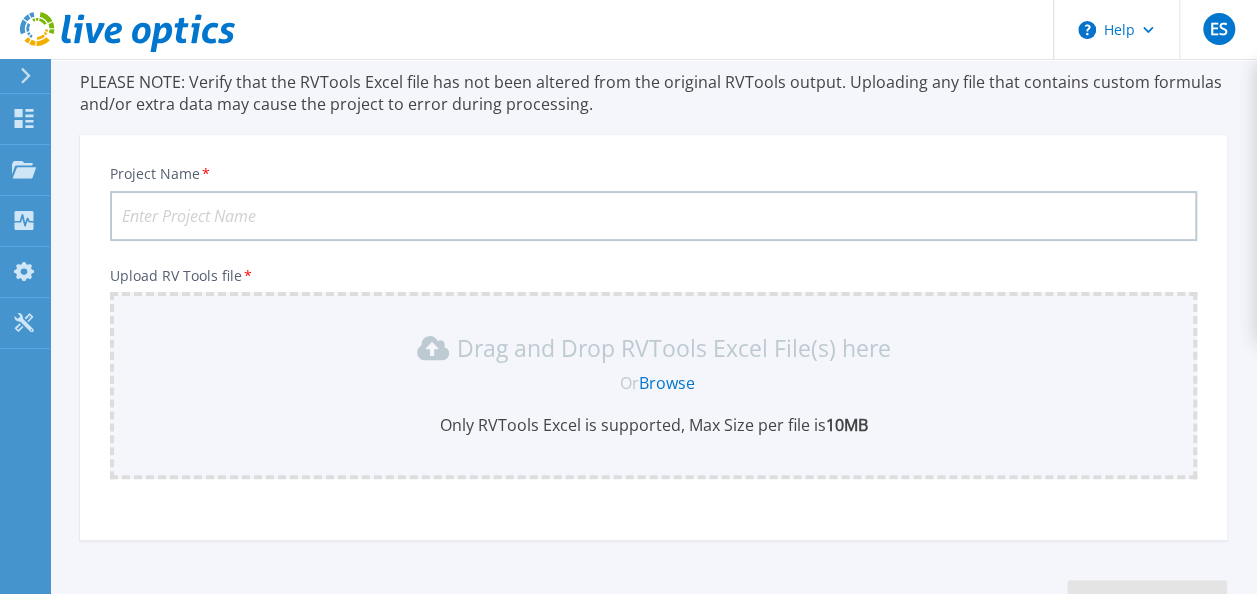 scroll, scrollTop: 312, scrollLeft: 0, axis: vertical 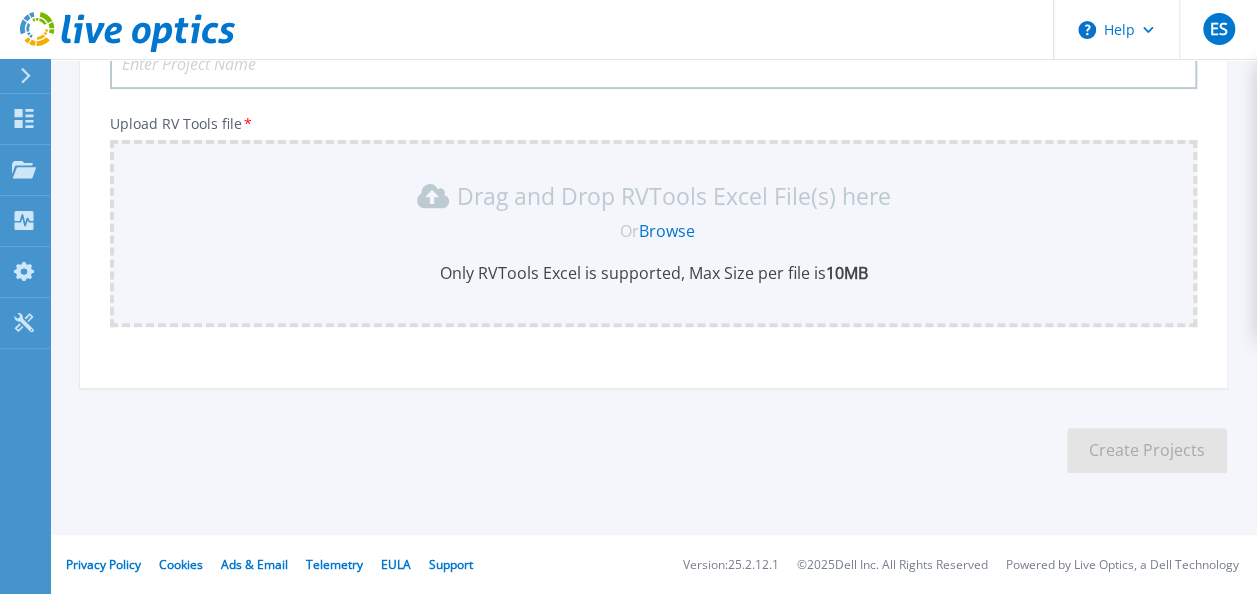 click on "Browse" at bounding box center (667, 231) 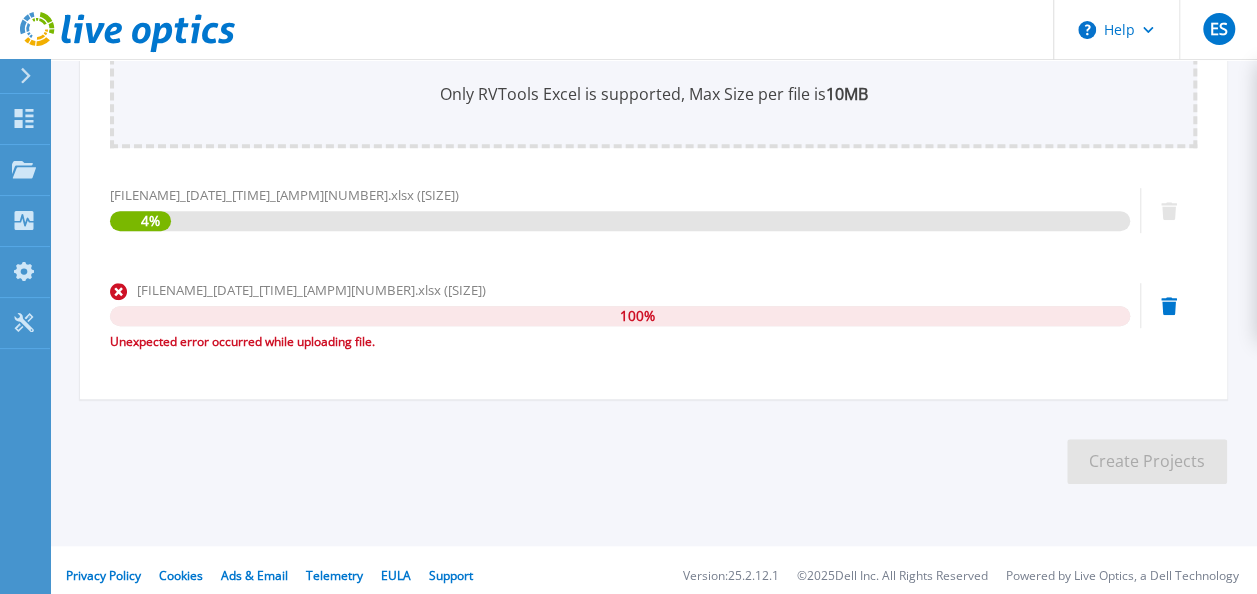 scroll, scrollTop: 502, scrollLeft: 0, axis: vertical 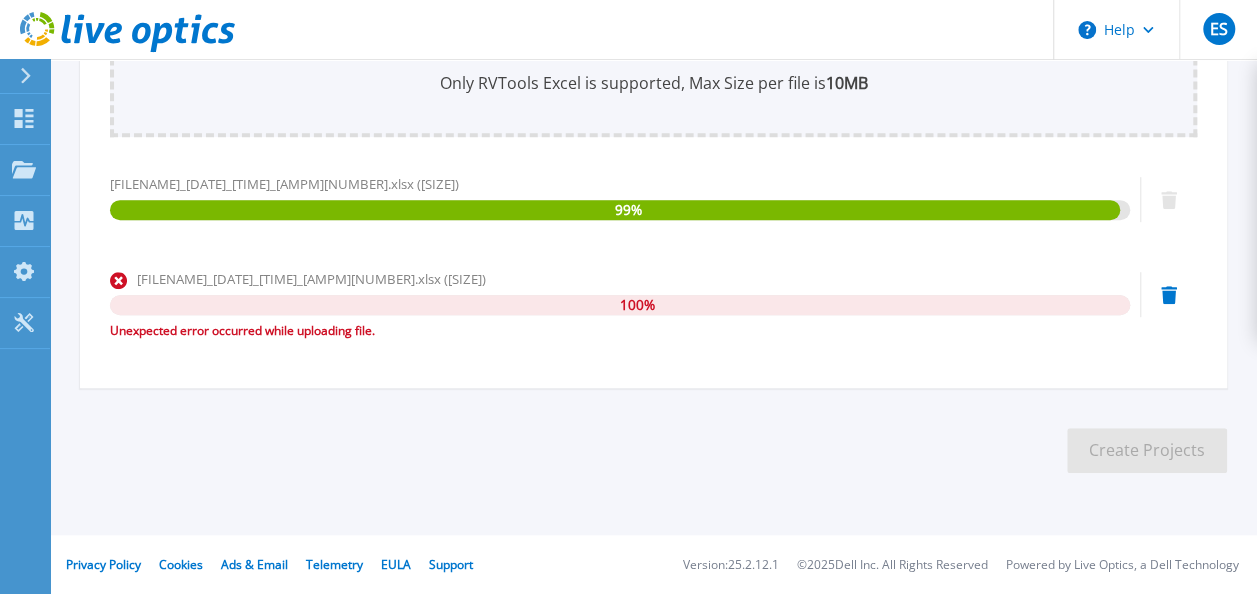 click on "Upload RVTools Excel Up to  5  RVTools Excel files can be uploaded for the same project. The Excel data from each file will be combined to produce a Live Optics AIR PowerPoint report. We currently support RVTools versions  4.1.3  and up. PLEASE NOTE: Verify that the RVTools Excel file has not been altered from the original RVTools output. Uploading any file that contains custom formulas and/or extra data may cause the project to error during processing. Project Name * Upload RV Tools file * Drag and Drop RVTools Excel File(s) here    Or  Browse Only RVTools Excel is supported, Max Size per file is  10MB Copy of RVTools_export_all_2025-07-30_08.03.15_PM001.xlsx (1.88MB) 99 % Copy of RVTools_export_all_2025-07-30_08.07.32_PM1001.xlsx (197.83KB) 100 % Unexpected error occurred while uploading file. Create Projects" at bounding box center (628, 46) 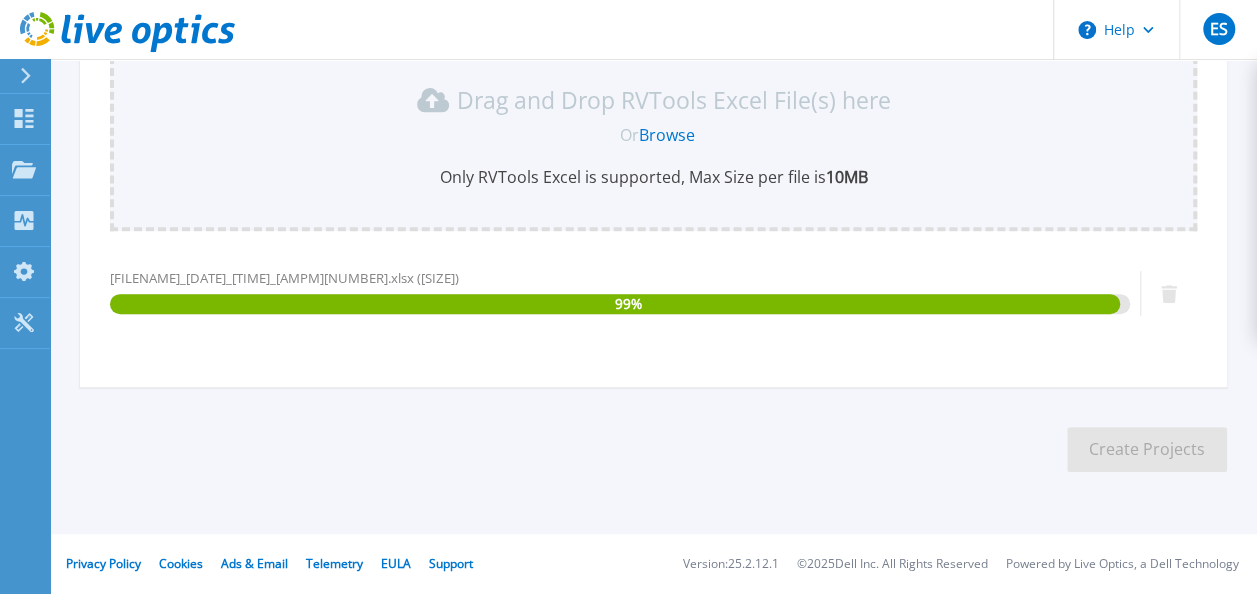 click 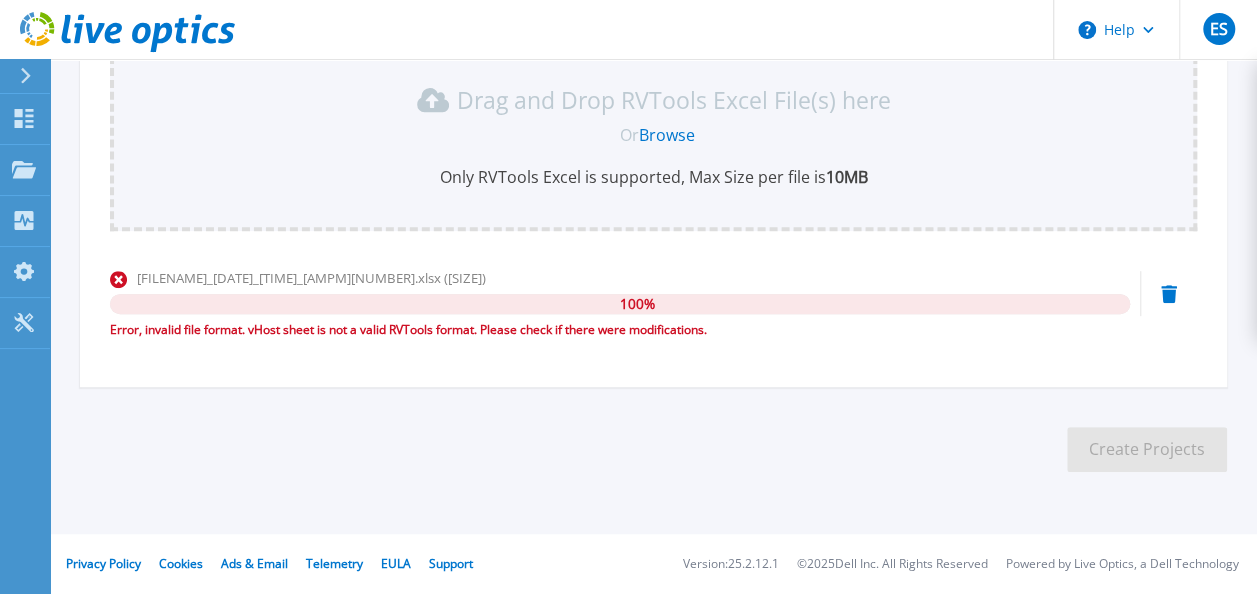 click 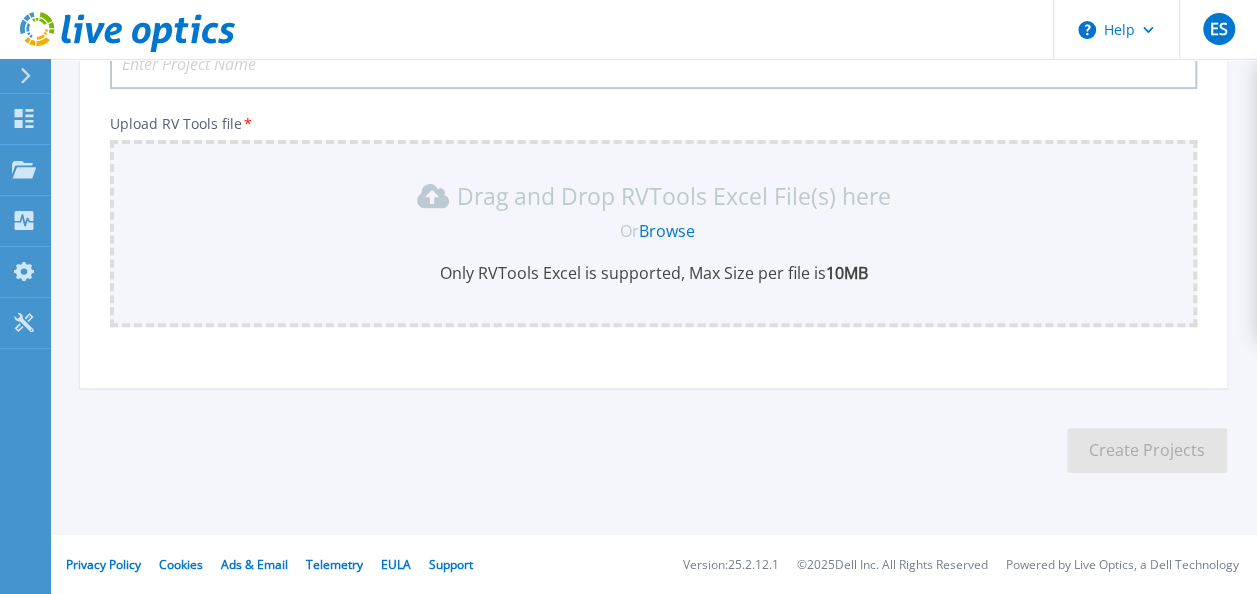 click on "Drag and Drop RVTools Excel File(s) here    Or  Browse Only RVTools Excel is supported, Max Size per file is  10MB" at bounding box center (653, 232) 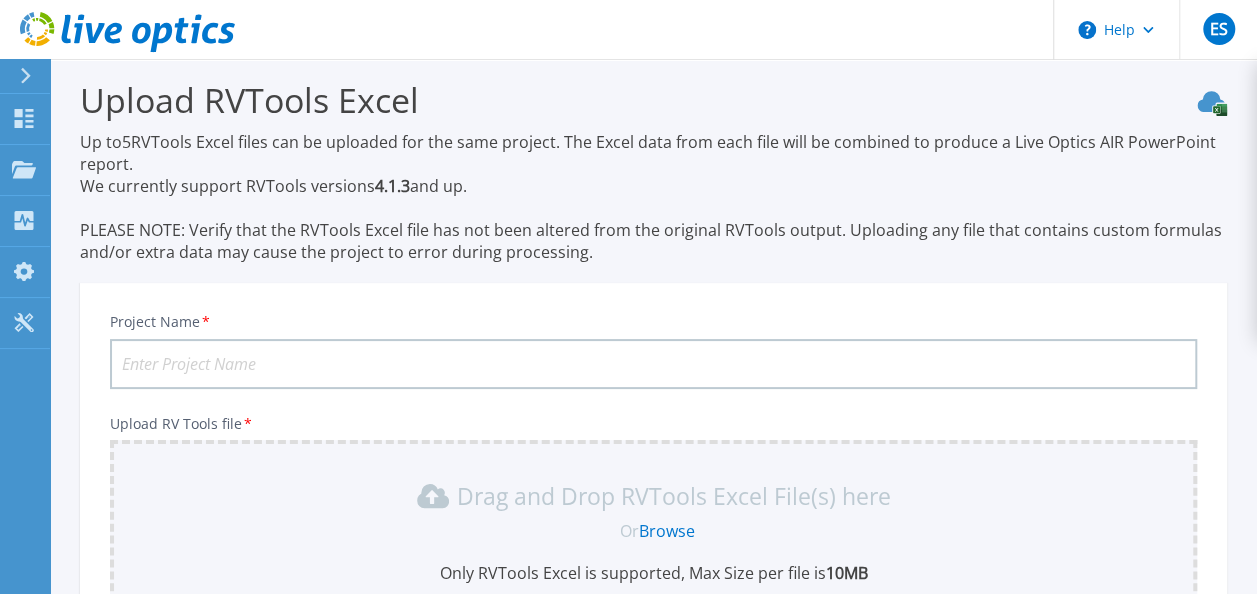 scroll, scrollTop: 2, scrollLeft: 0, axis: vertical 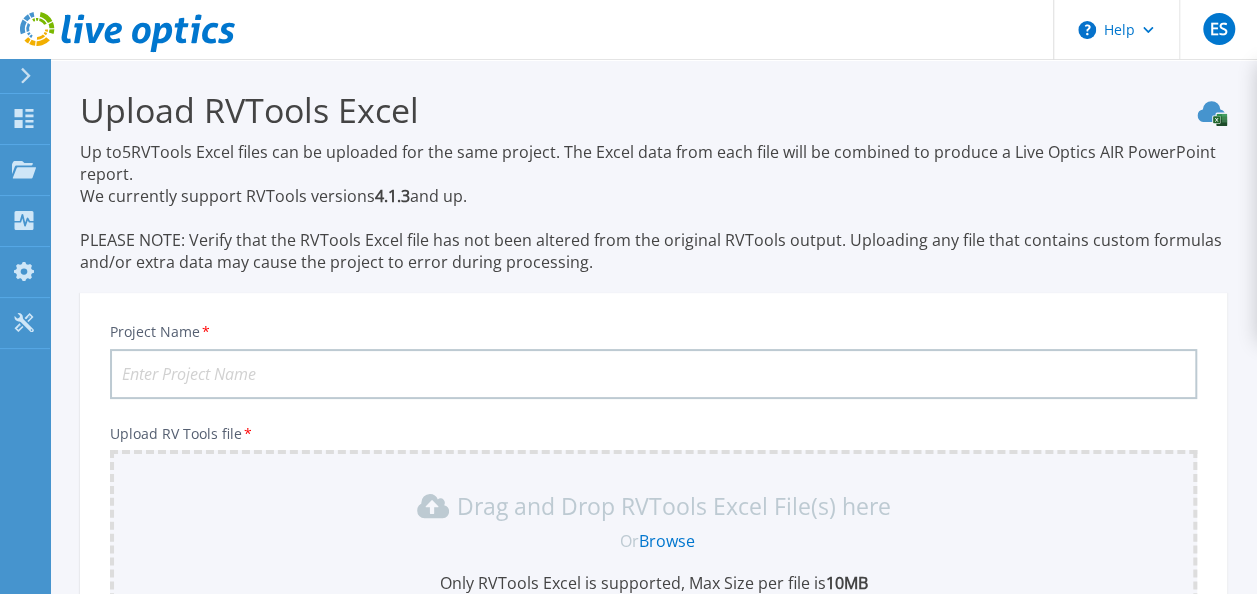 click on "Project Name *" at bounding box center [653, 374] 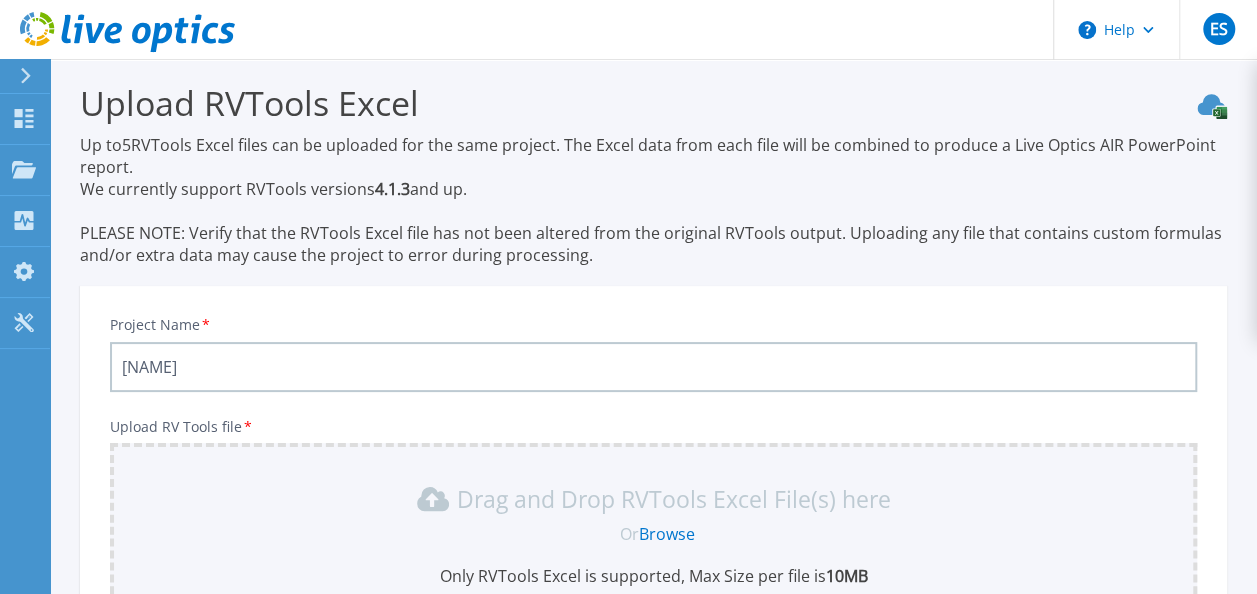 scroll, scrollTop: 502, scrollLeft: 0, axis: vertical 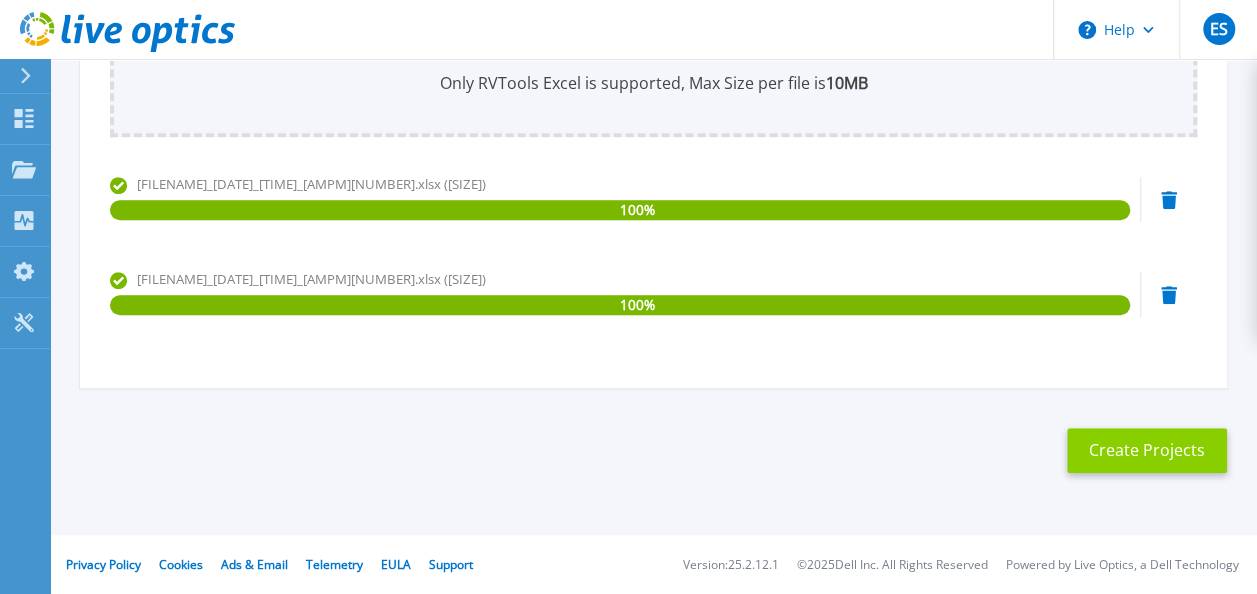 type on "Shell" 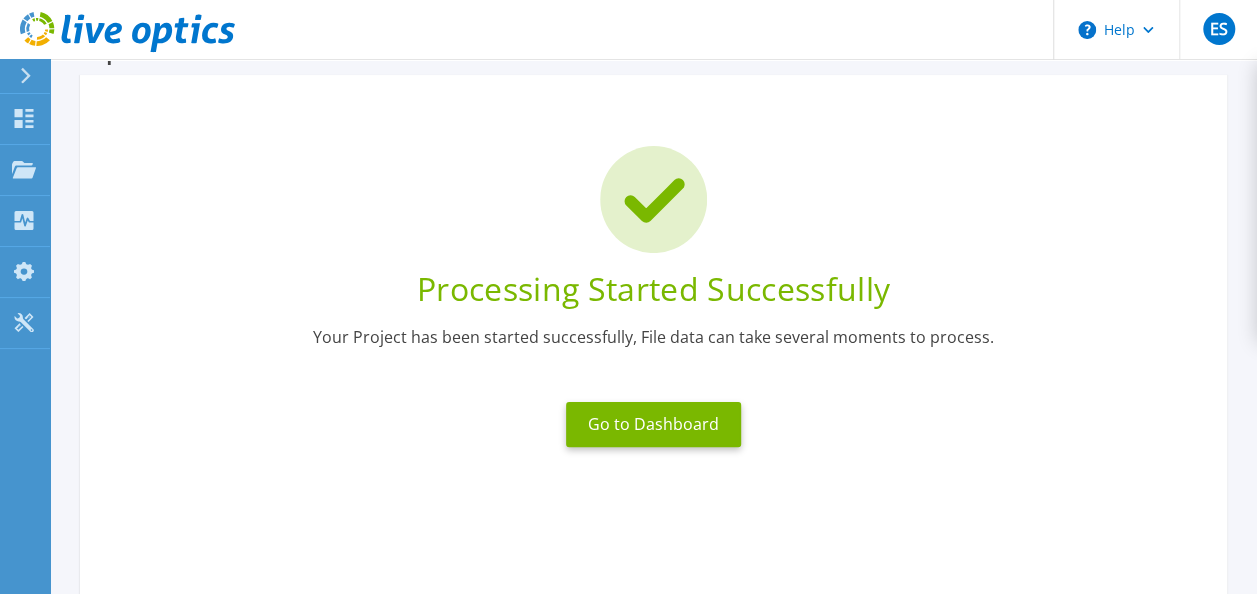 scroll, scrollTop: 0, scrollLeft: 0, axis: both 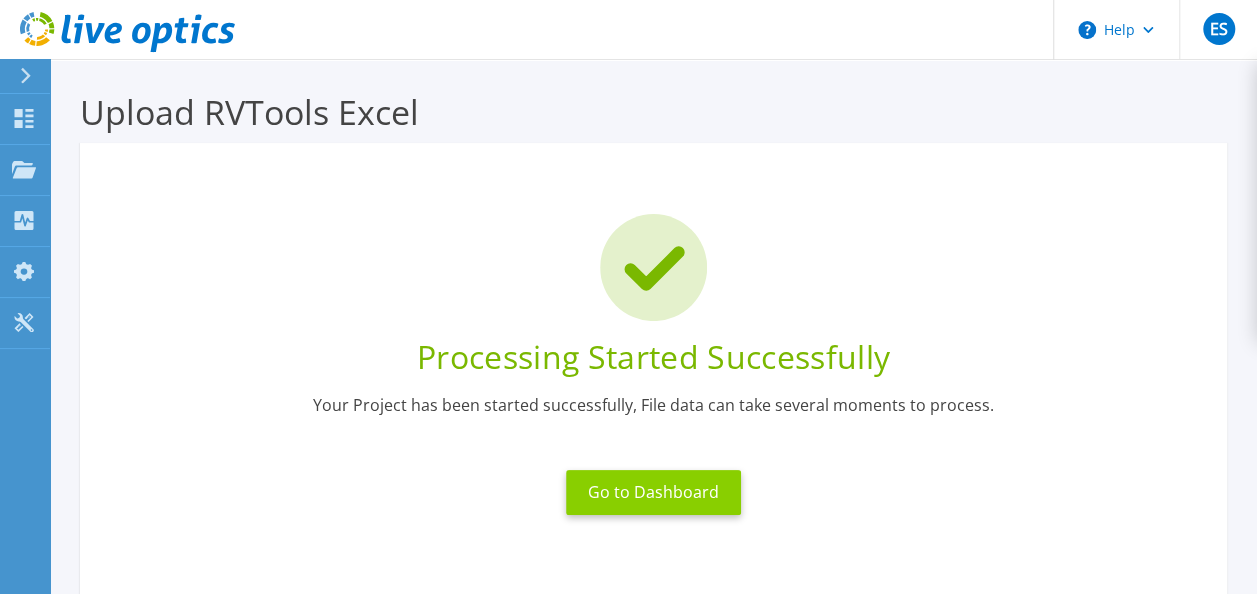 click on "Go to Dashboard" at bounding box center (653, 492) 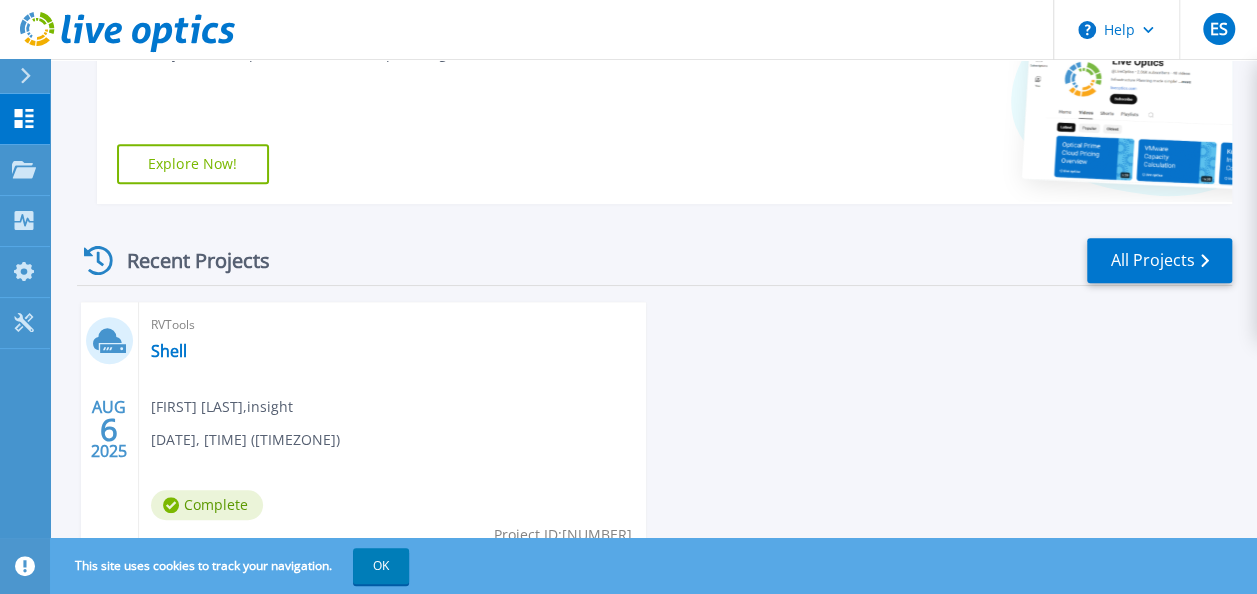 scroll, scrollTop: 483, scrollLeft: 0, axis: vertical 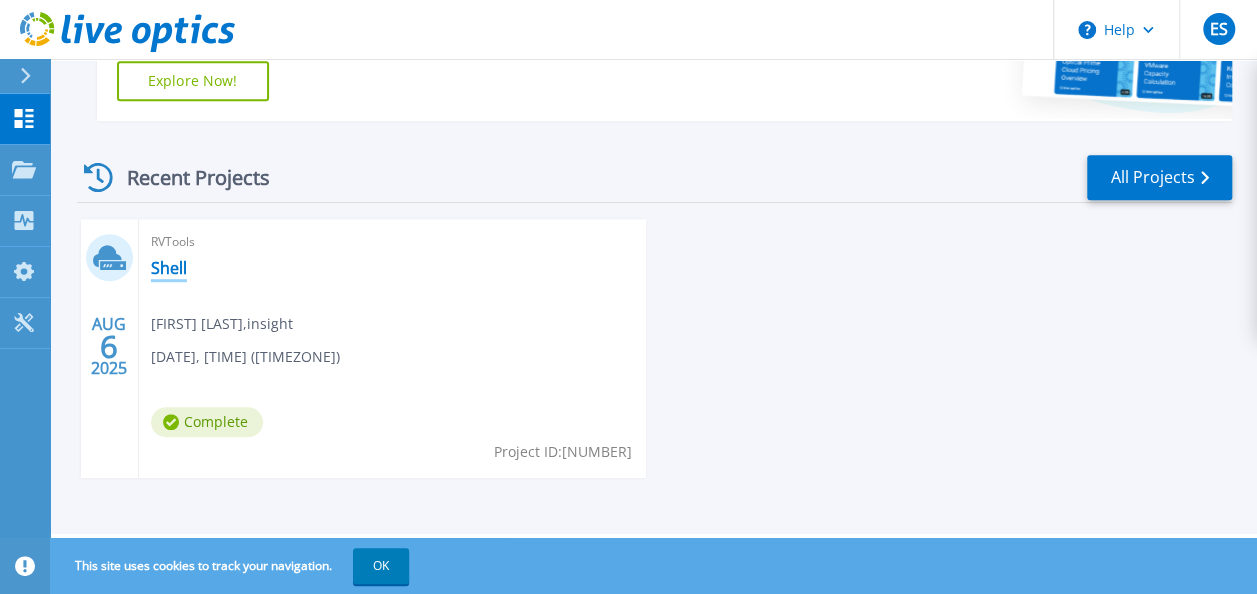 click on "Shell" at bounding box center [169, 268] 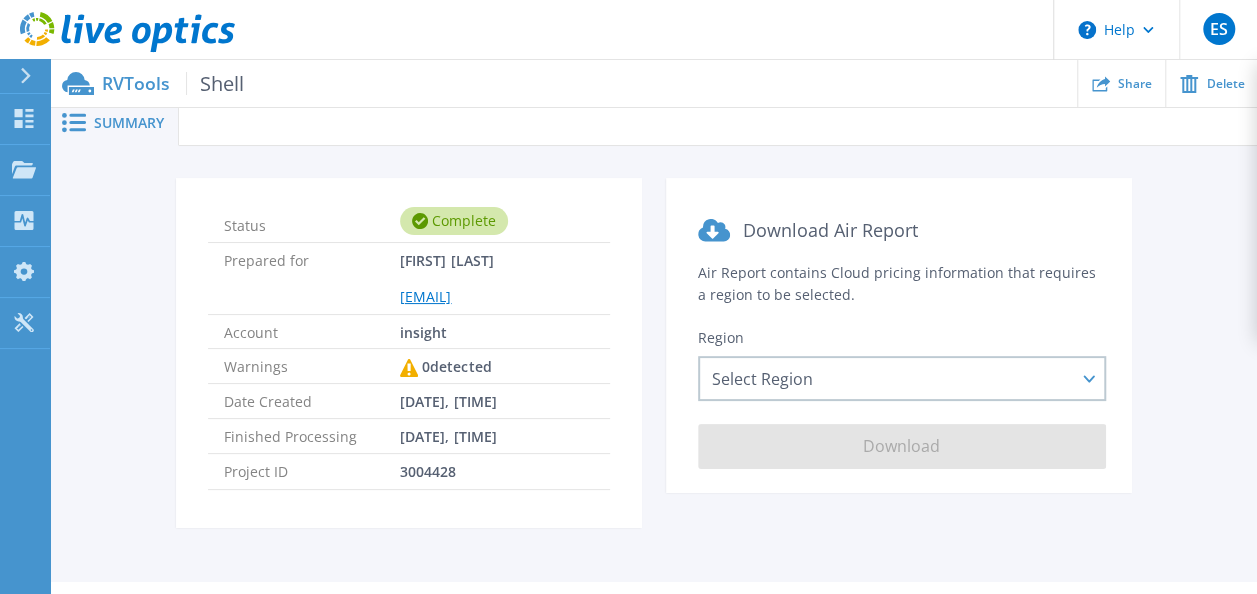 scroll, scrollTop: 57, scrollLeft: 0, axis: vertical 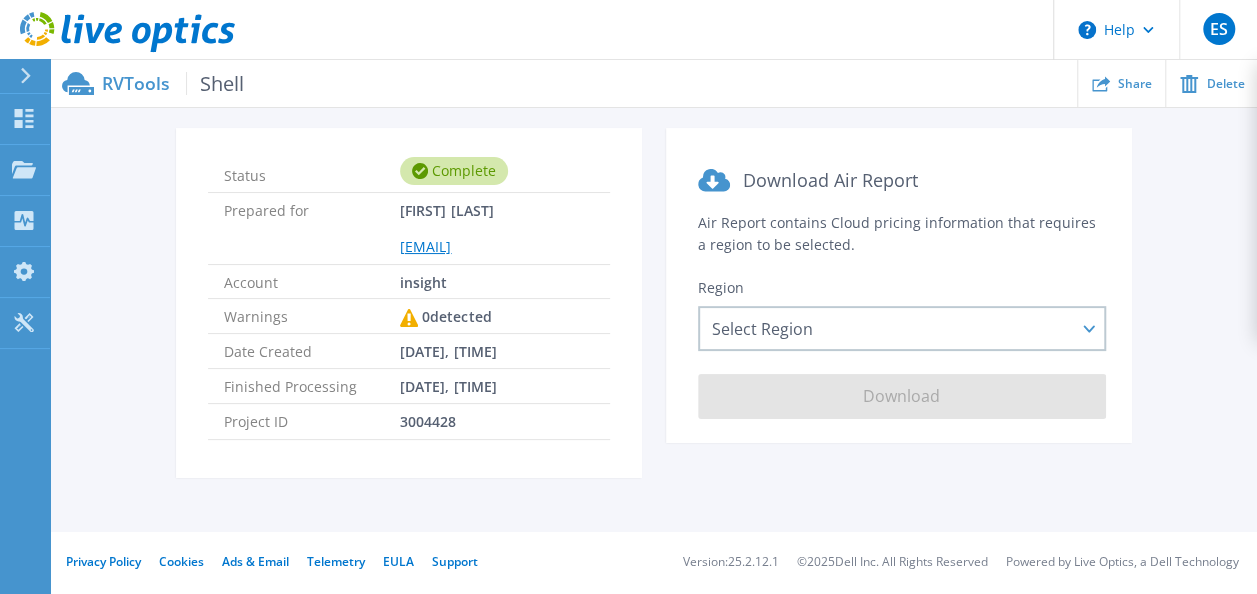 click on "Download Air Report Air Report contains Cloud pricing information that requires a region to be selected. Region Select Region Asia Pacific (Hong Kong) Asia Pacific (Mumbai) Asia Pacific (Seoul) Asia Pacific (Singapore) Asia Pacific (Tokyo) Australia Canada Europe (Frankfurt) Europe (London) South America (Sao Paulo) US East (Virginia) US West (California) Download" at bounding box center [899, 315] 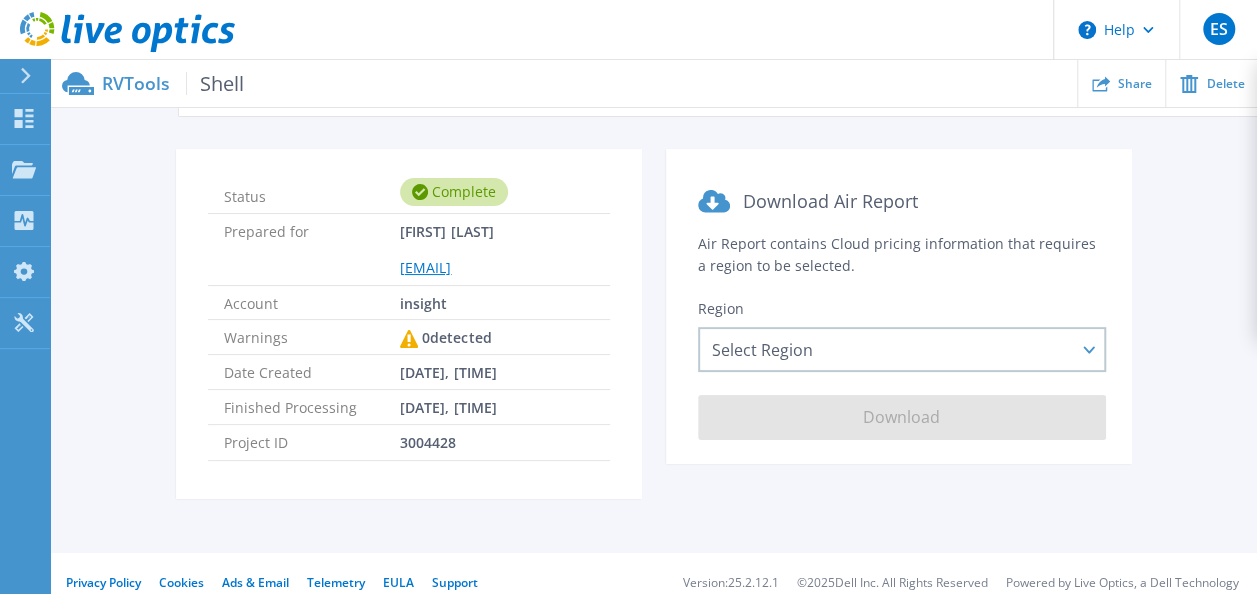 scroll, scrollTop: 0, scrollLeft: 0, axis: both 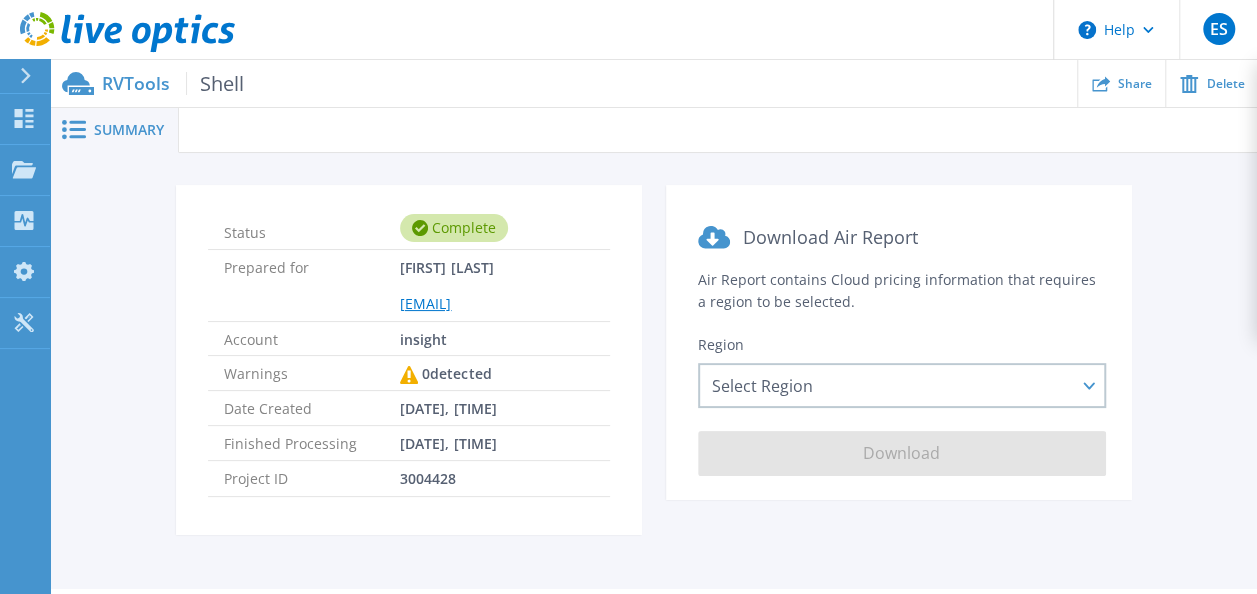 click on "Shell" at bounding box center [215, 83] 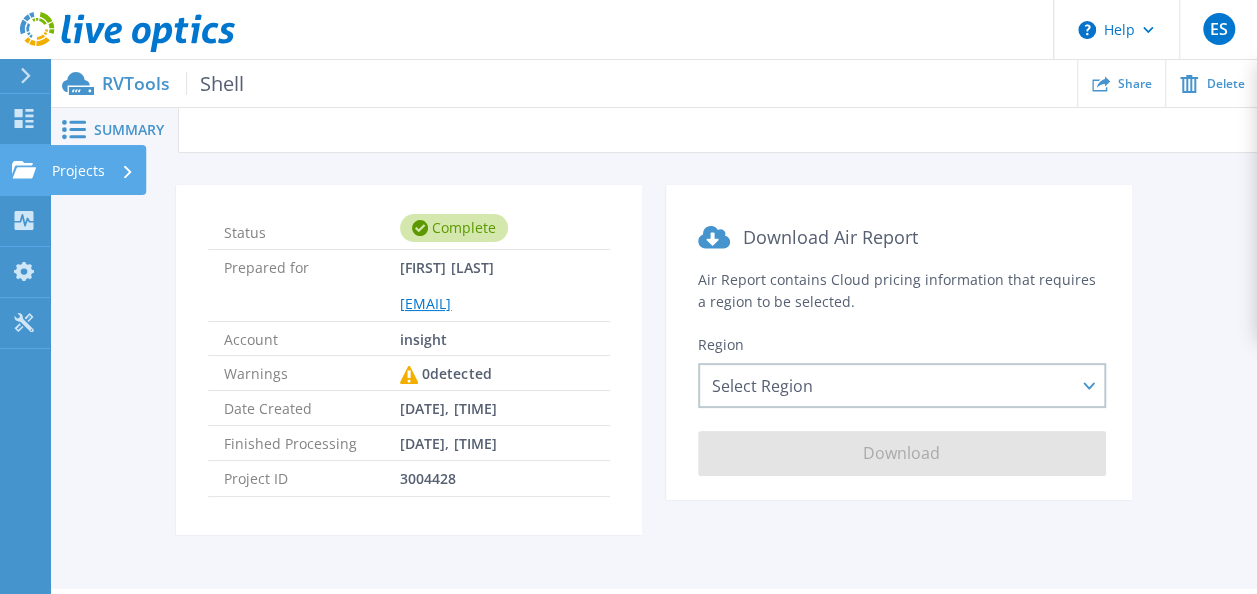 click 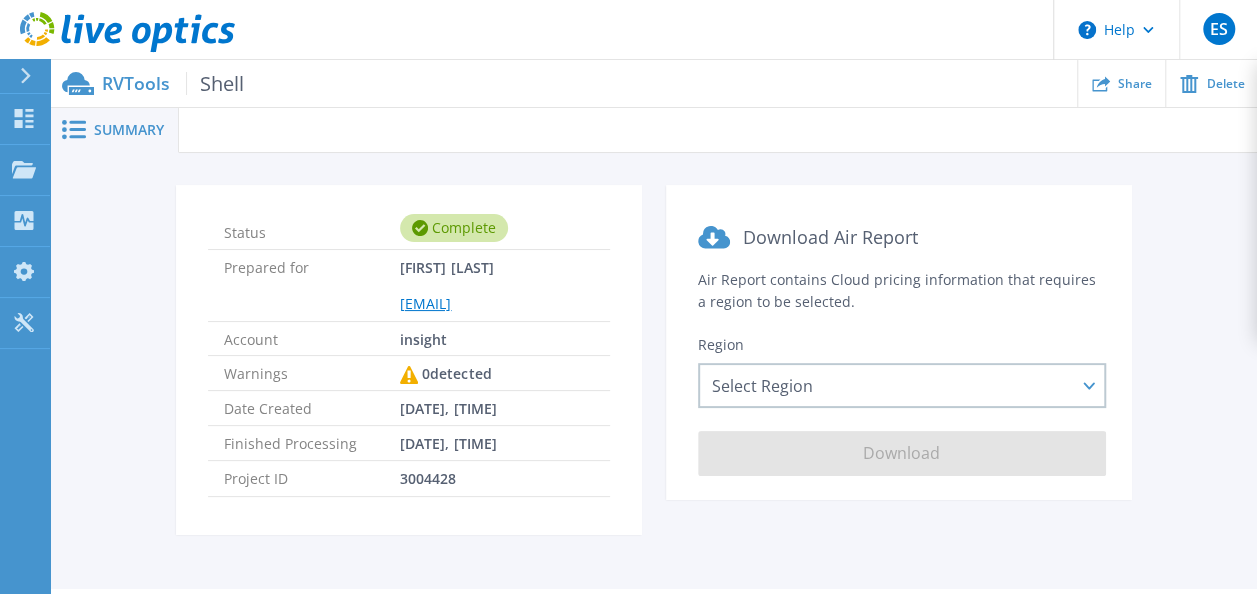 click on "Status Complete Prepared for Edward smith edward.smith@insight.com Account insight Warnings   0  detected   Date Created 08/06/2025, 08:46 (+00:00) Finished Processing 08/06/2025, 08:46 (+00:00) Project ID 3004428 Download Air Report Air Report contains Cloud pricing information that requires a region to be selected. Region Select Region Asia Pacific (Hong Kong) Asia Pacific (Mumbai) Asia Pacific (Seoul) Asia Pacific (Singapore) Asia Pacific (Tokyo) Australia Canada Europe (Frankfurt) Europe (London) South America (Sao Paulo) US East (Virginia) US West (California) Download" at bounding box center (653, 371) 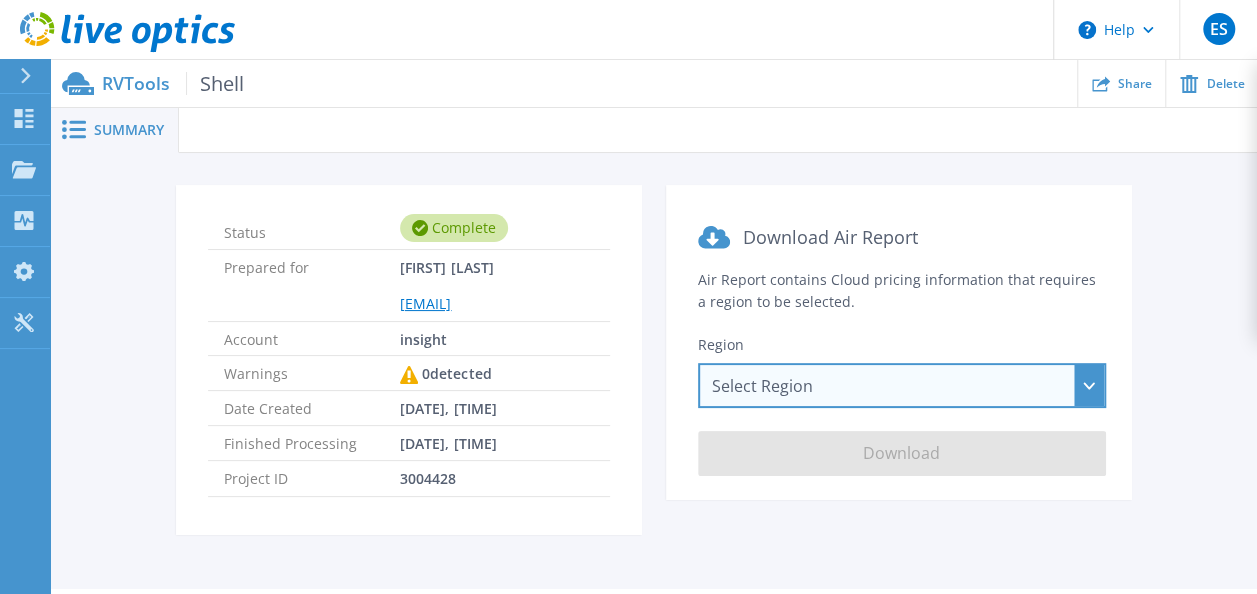 click on "Select Region Asia Pacific (Hong Kong) Asia Pacific (Mumbai) Asia Pacific (Seoul) Asia Pacific (Singapore) Asia Pacific (Tokyo) Australia Canada Europe (Frankfurt) Europe (London) South America (Sao Paulo) US East (Virginia) US West (California)" at bounding box center (902, 385) 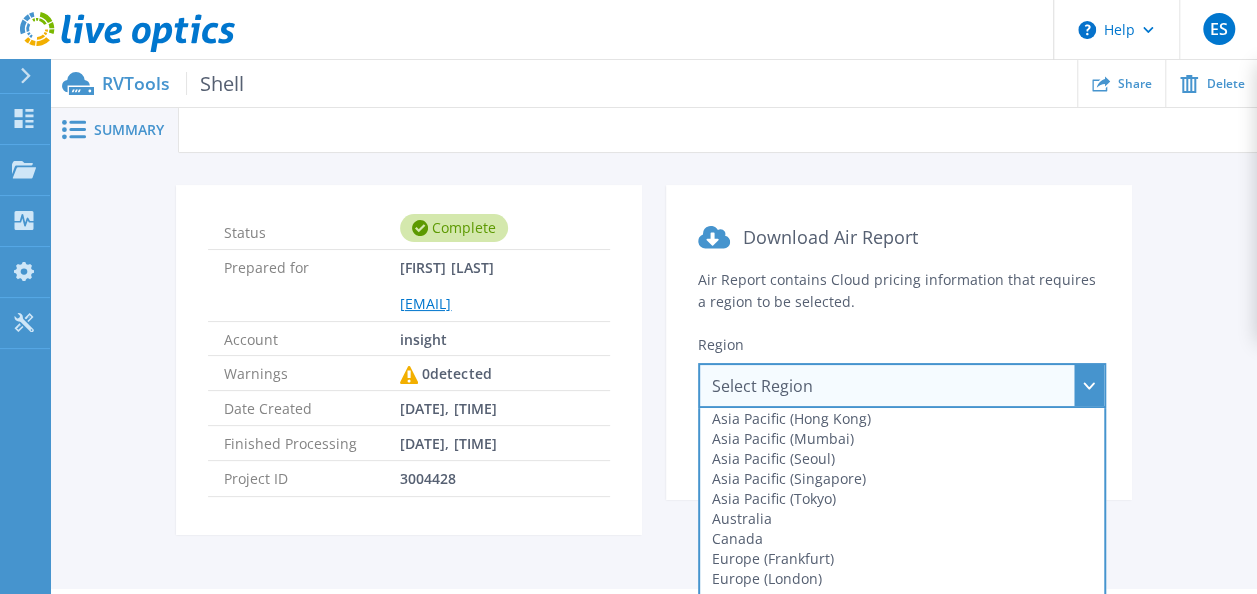 click on "Share Delete" at bounding box center (750, 83) 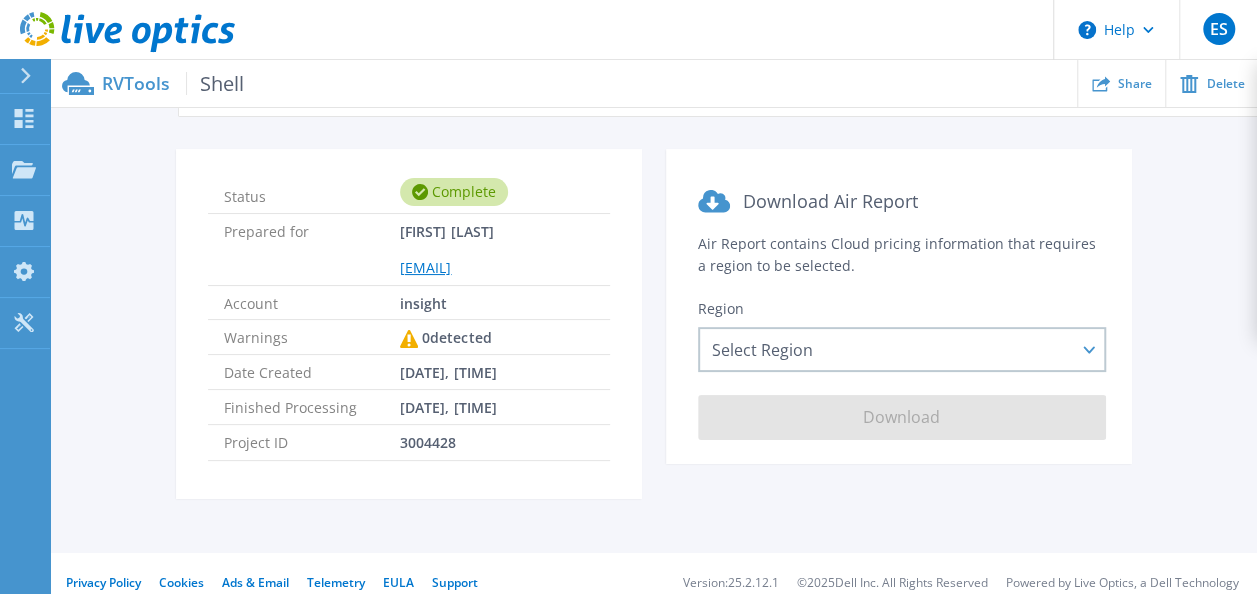 scroll, scrollTop: 57, scrollLeft: 0, axis: vertical 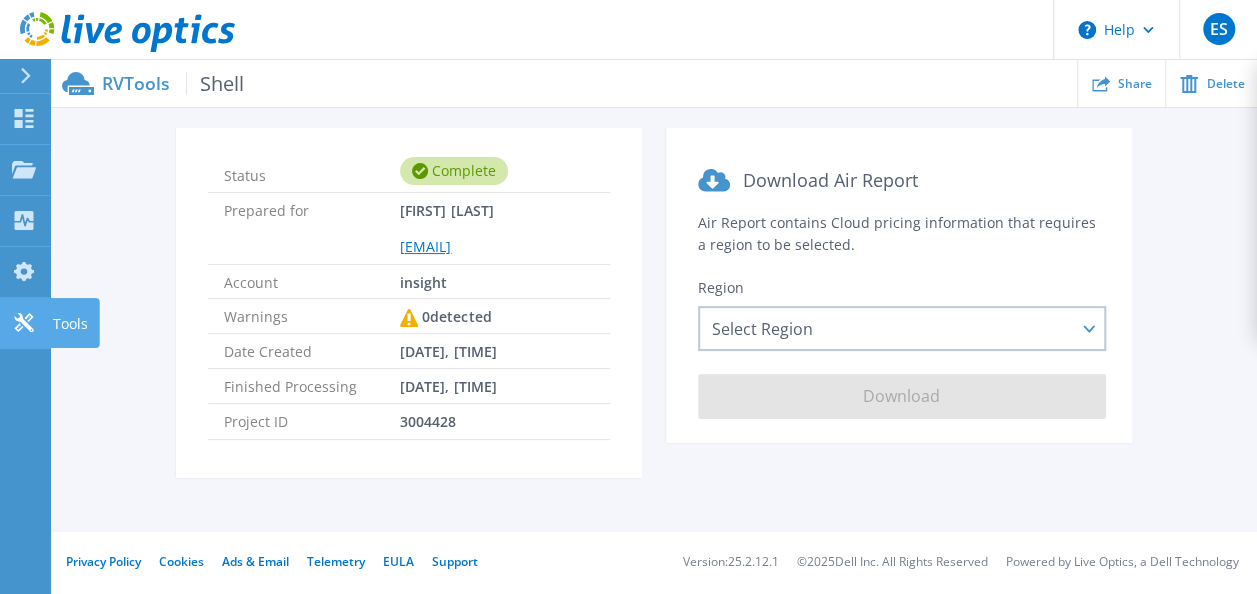 click at bounding box center [24, 322] 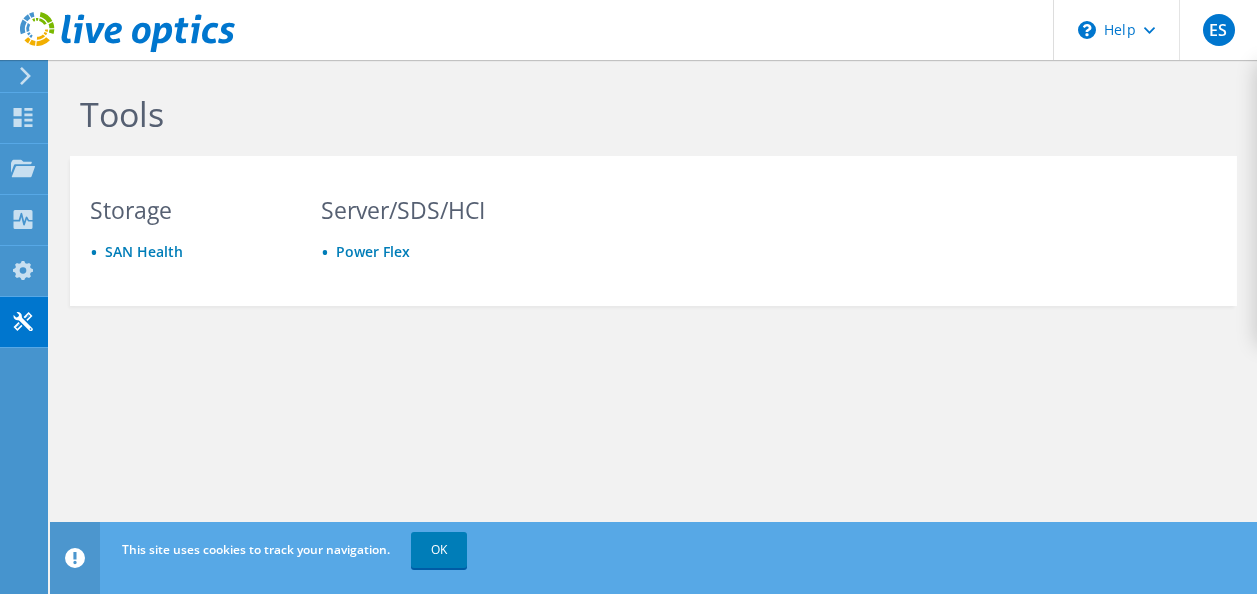 scroll, scrollTop: 0, scrollLeft: 0, axis: both 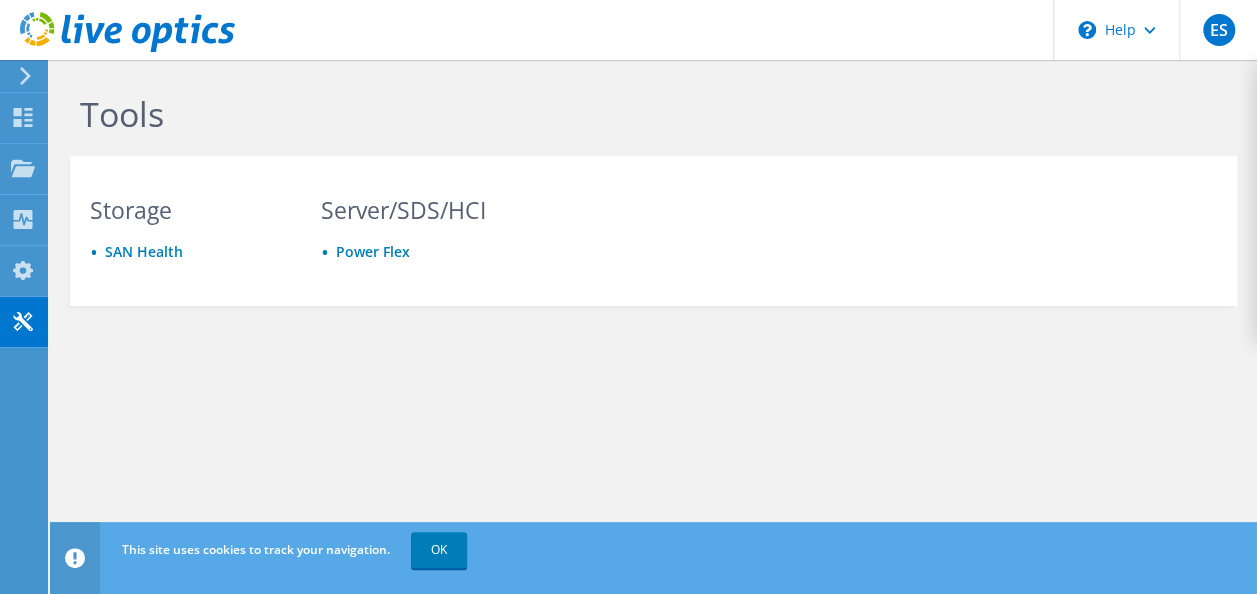 click on "Tools
Storage
SAN Health
Server/SDS/HCI
Power Flex" at bounding box center (653, 243) 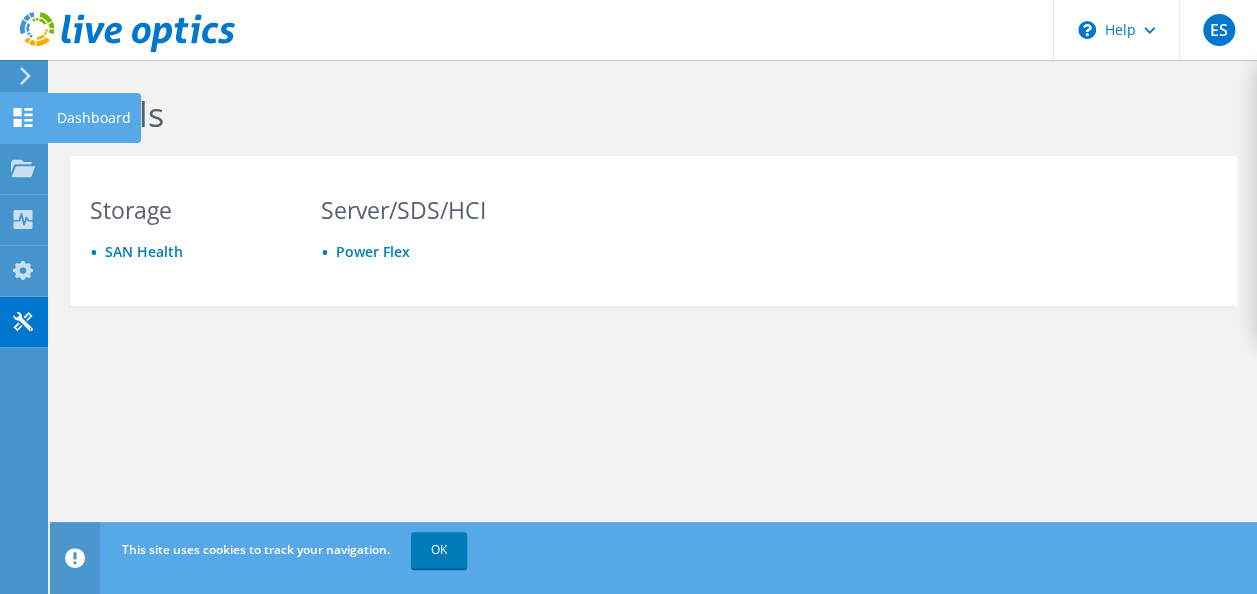 click 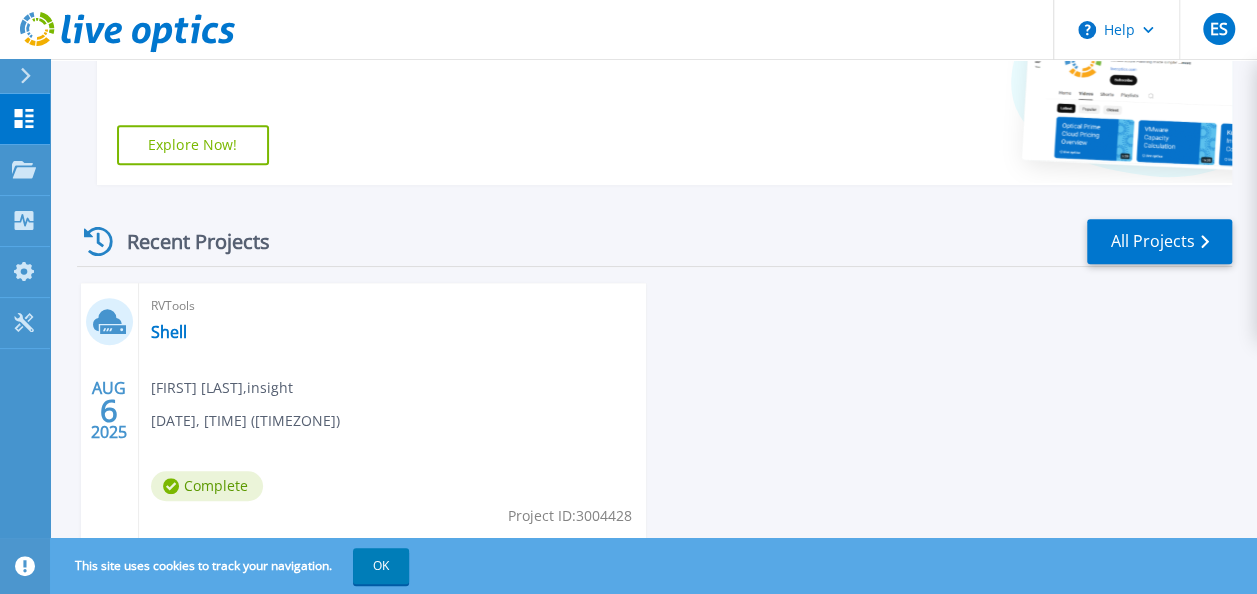 scroll, scrollTop: 483, scrollLeft: 0, axis: vertical 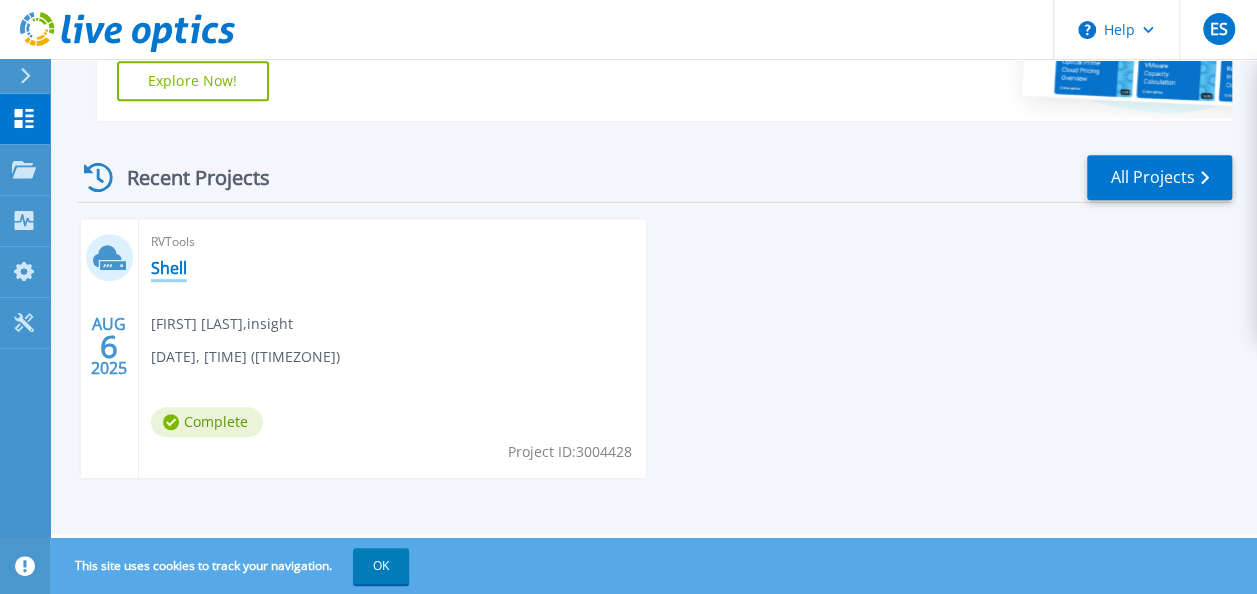 click on "Shell" at bounding box center (169, 268) 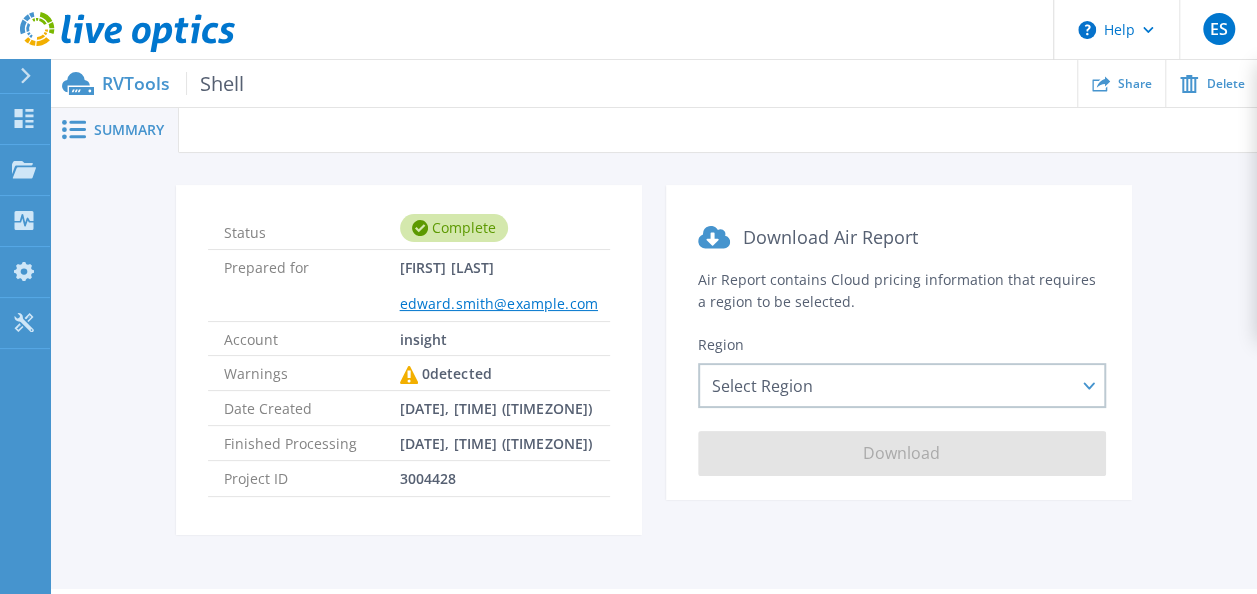 scroll, scrollTop: 57, scrollLeft: 0, axis: vertical 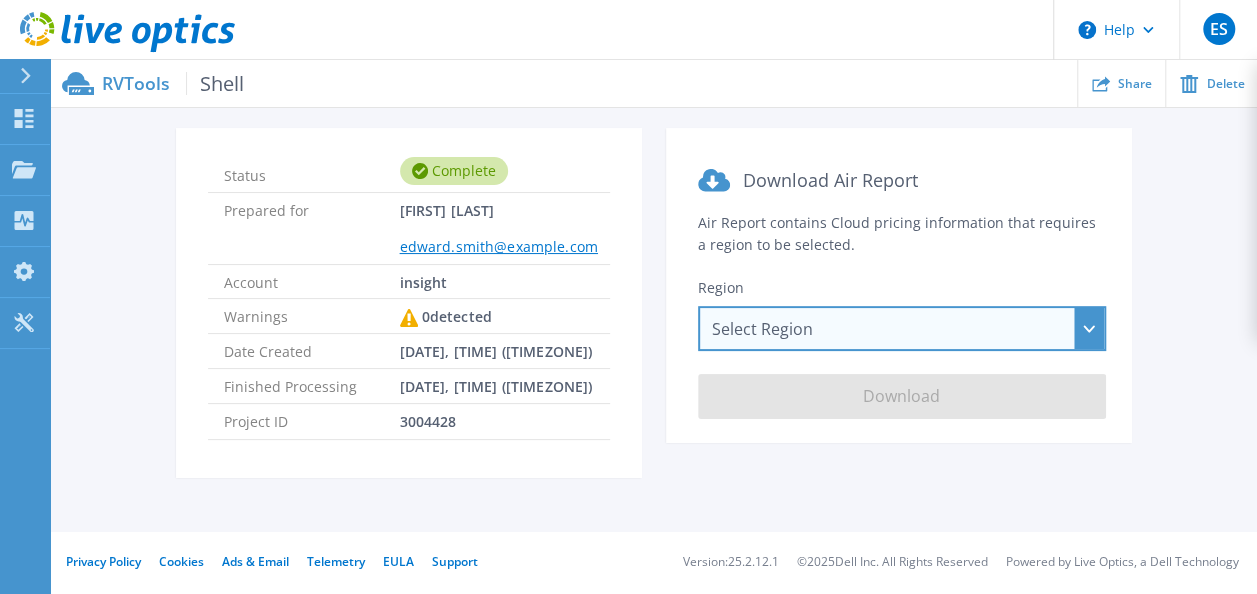 click on "Select Region Asia Pacific (Hong Kong) Asia Pacific (Mumbai) Asia Pacific (Seoul) Asia Pacific (Singapore) Asia Pacific (Tokyo) Australia Canada Europe (Frankfurt) Europe (London) South America (Sao Paulo) US East (Virginia) US West (California)" at bounding box center [902, 328] 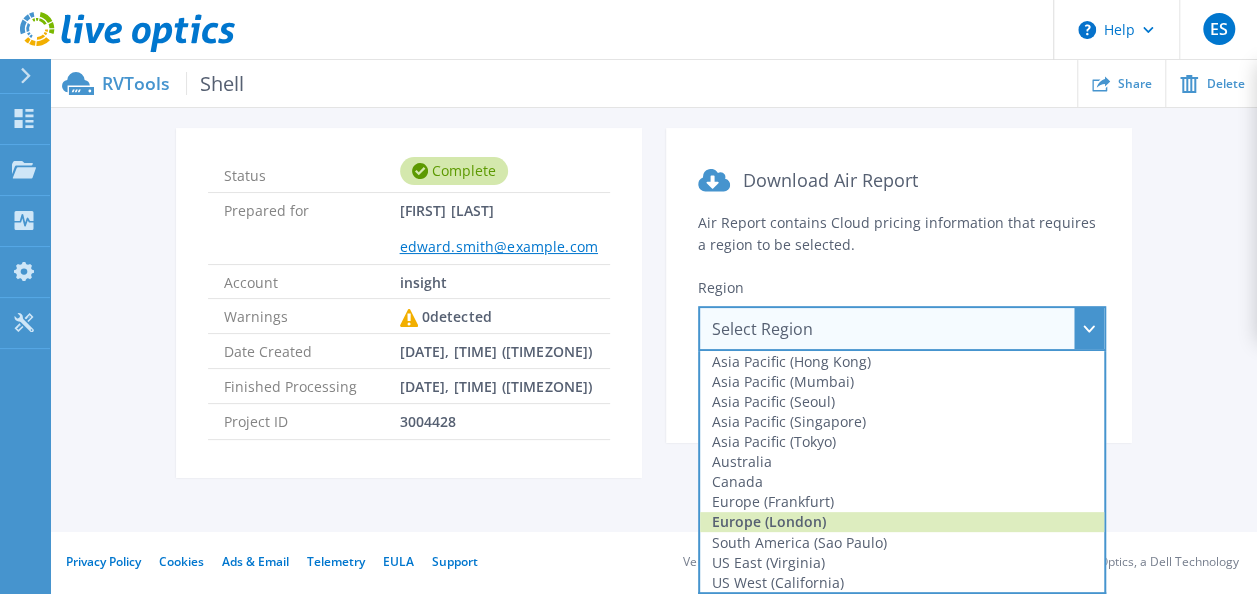 click on "Europe (London)" at bounding box center [902, 522] 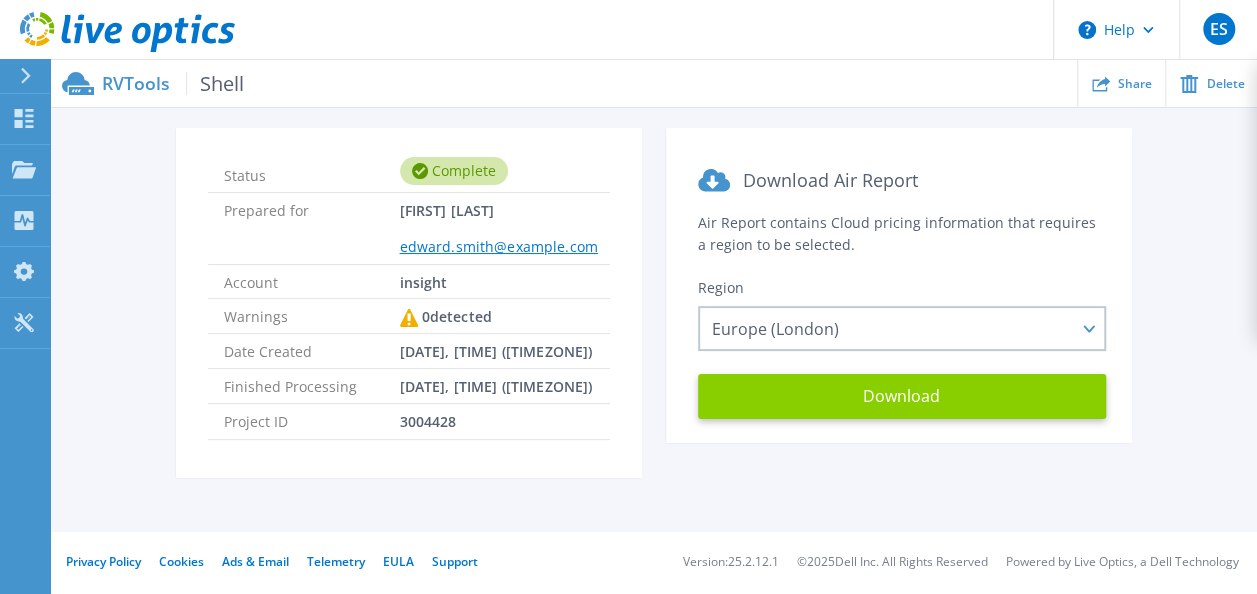 click on "Download" at bounding box center (902, 396) 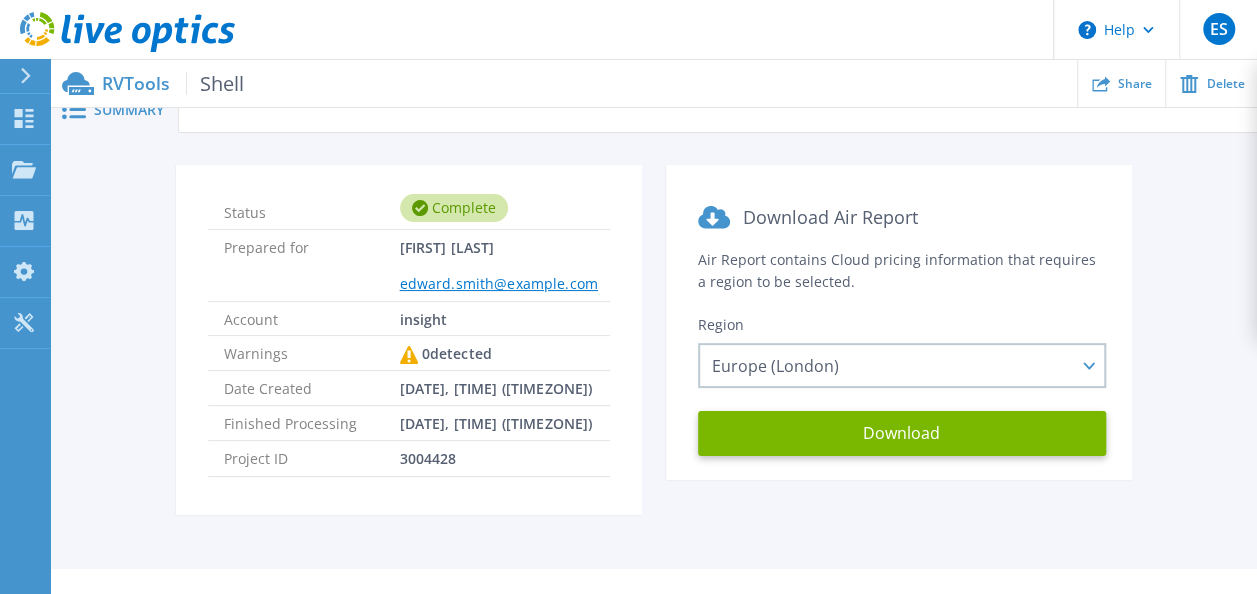 scroll, scrollTop: 0, scrollLeft: 0, axis: both 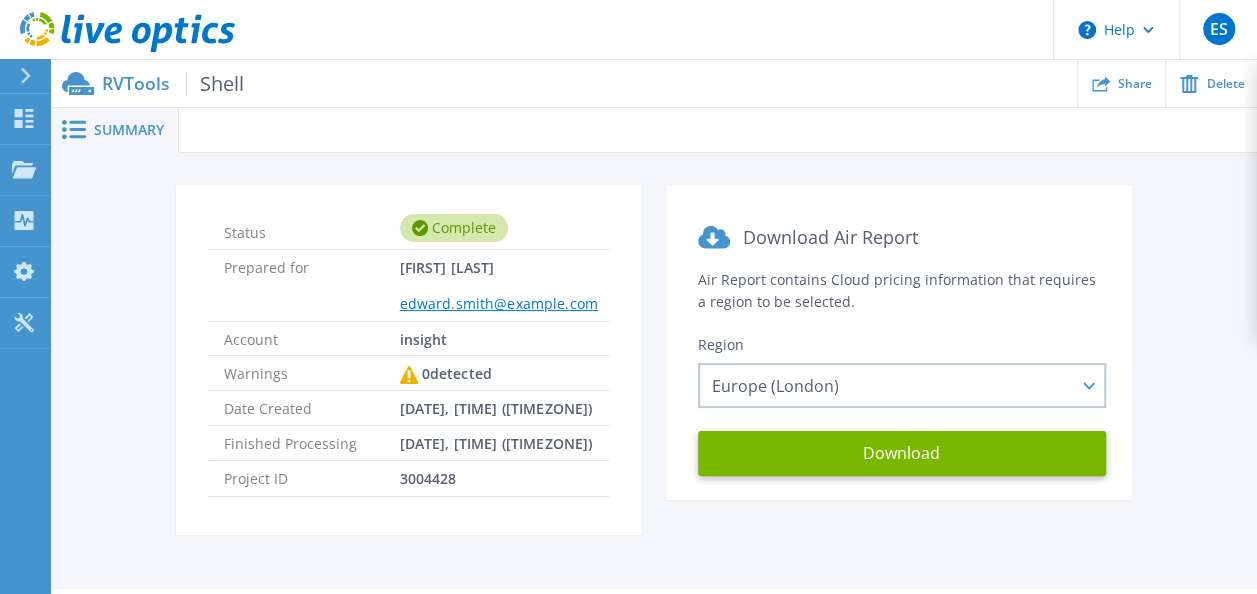 click on "Summary" at bounding box center (114, 130) 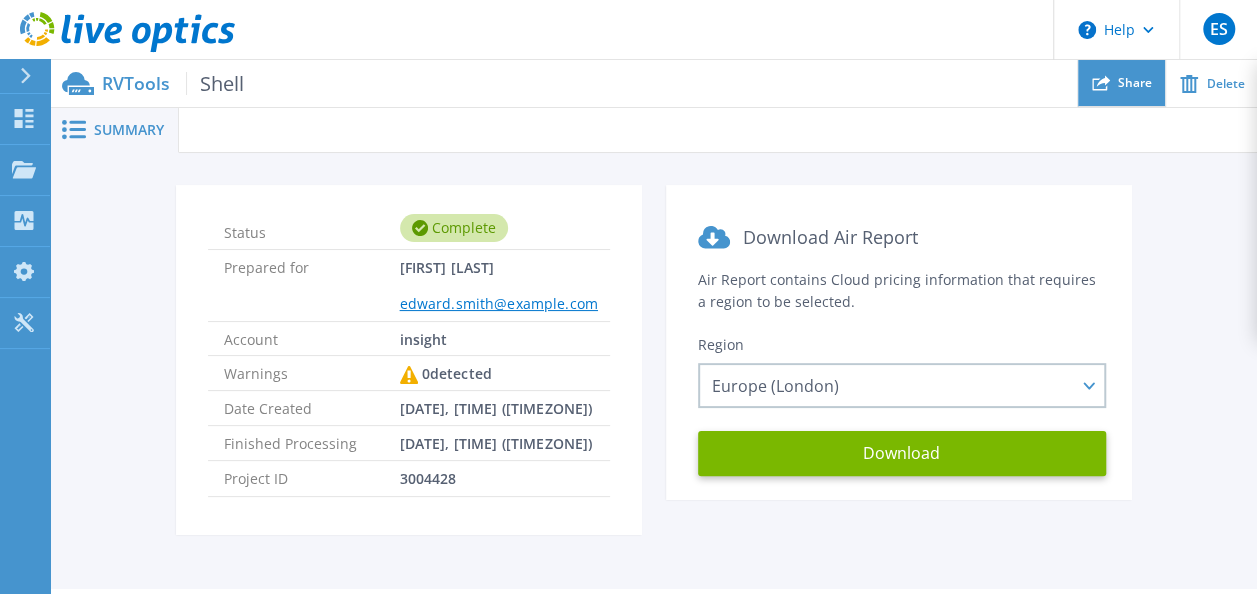 click on "Share" at bounding box center (1135, 83) 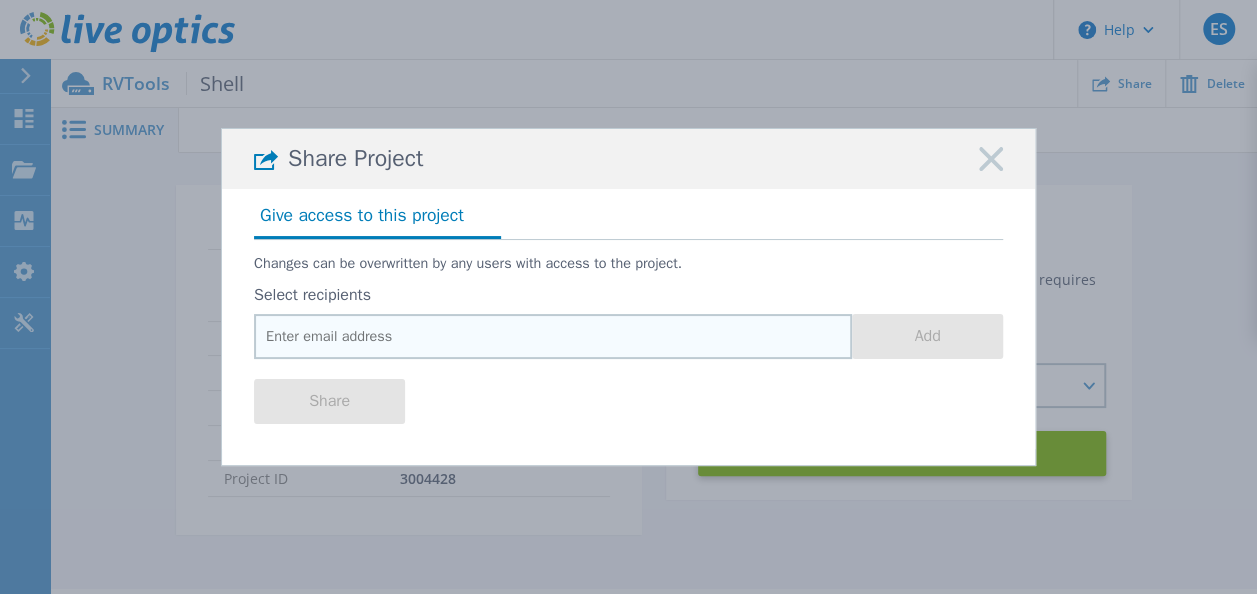 click at bounding box center (553, 336) 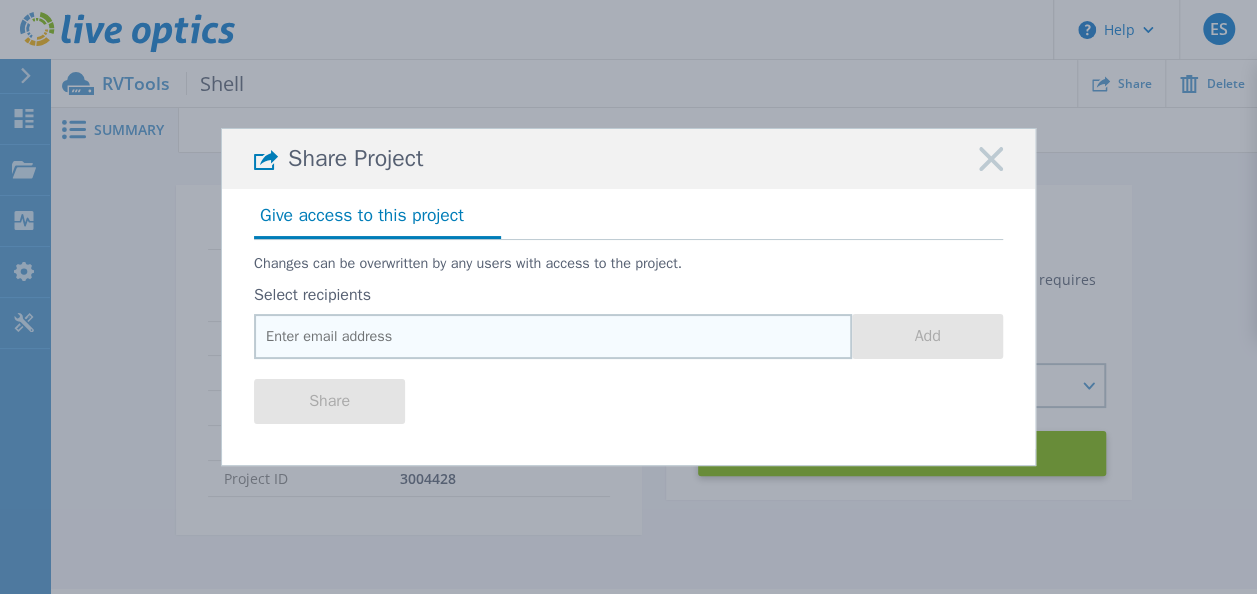 type on "[EMAIL]" 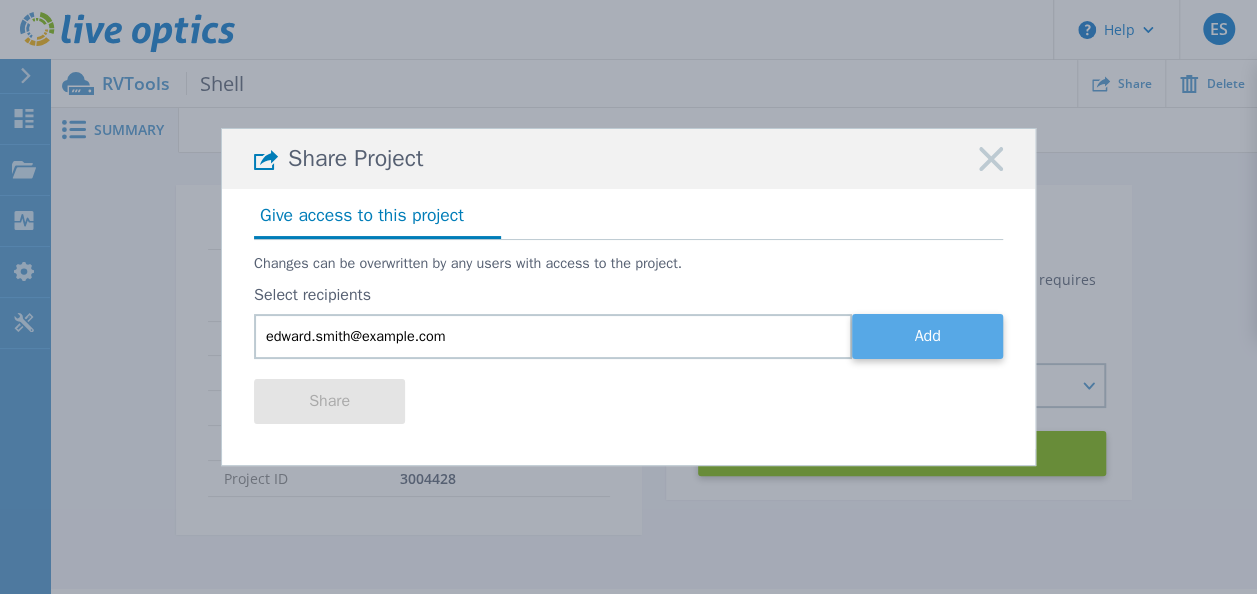 click on "Add" at bounding box center (927, 336) 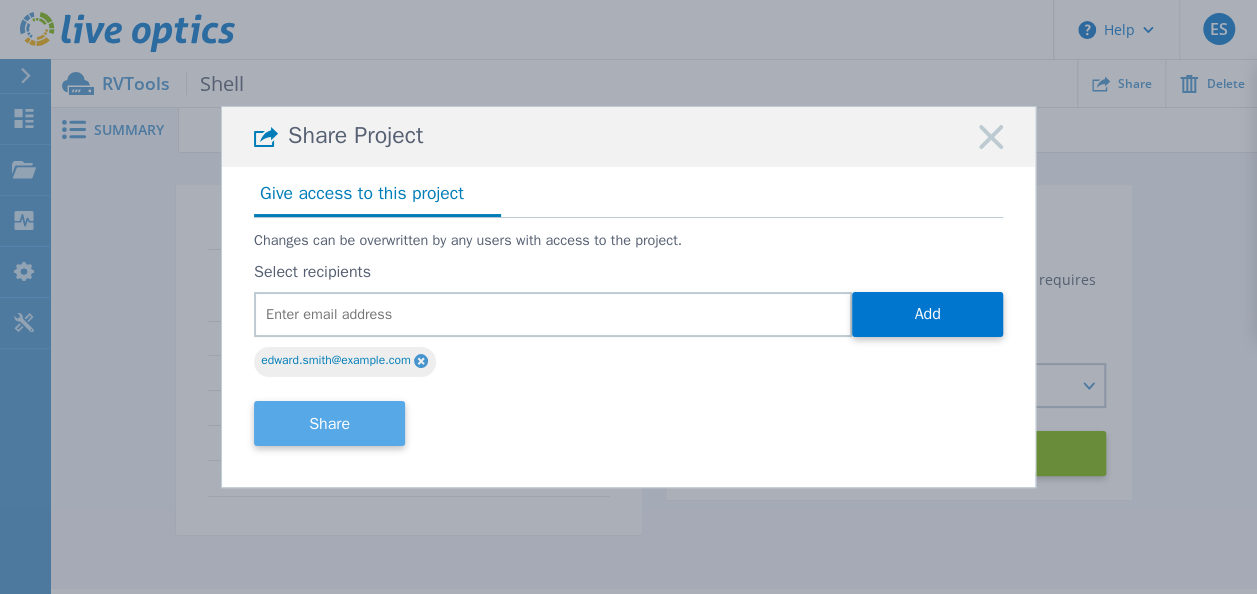 click on "Share" at bounding box center (329, 423) 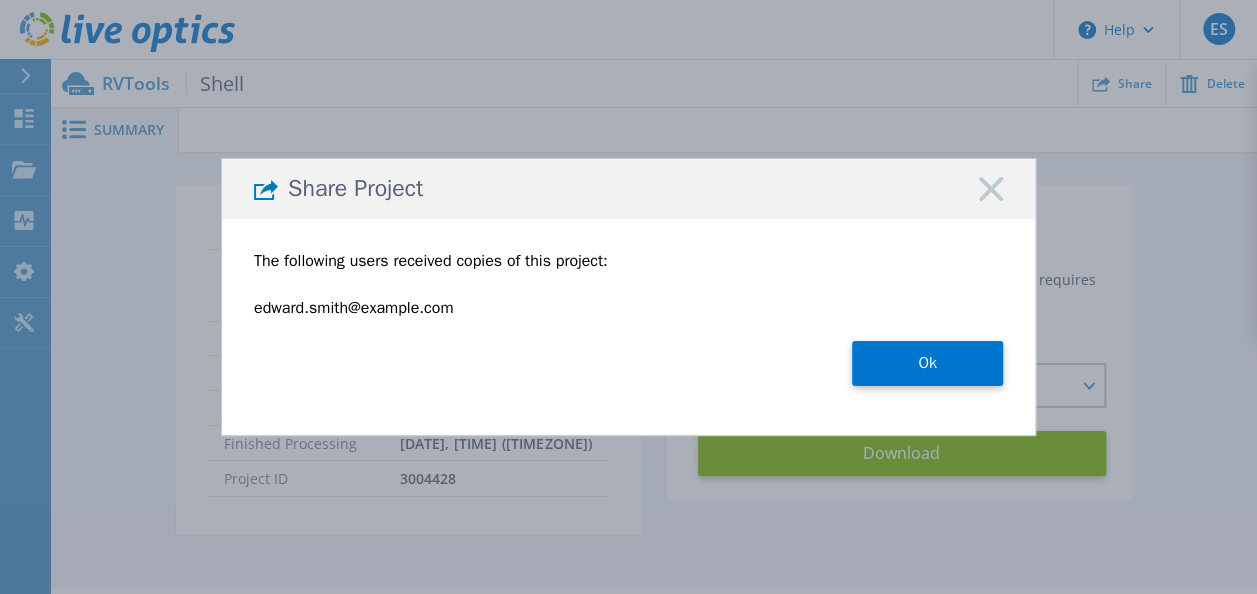 click on "Share Project" at bounding box center [628, 189] 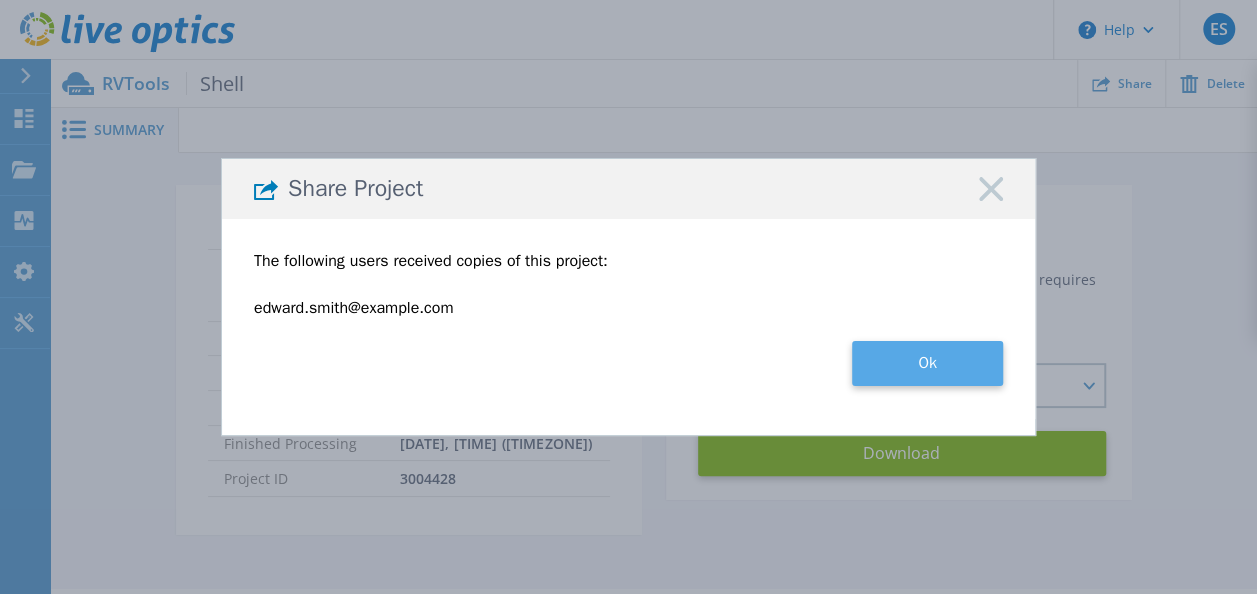 click on "Ok" at bounding box center [927, 363] 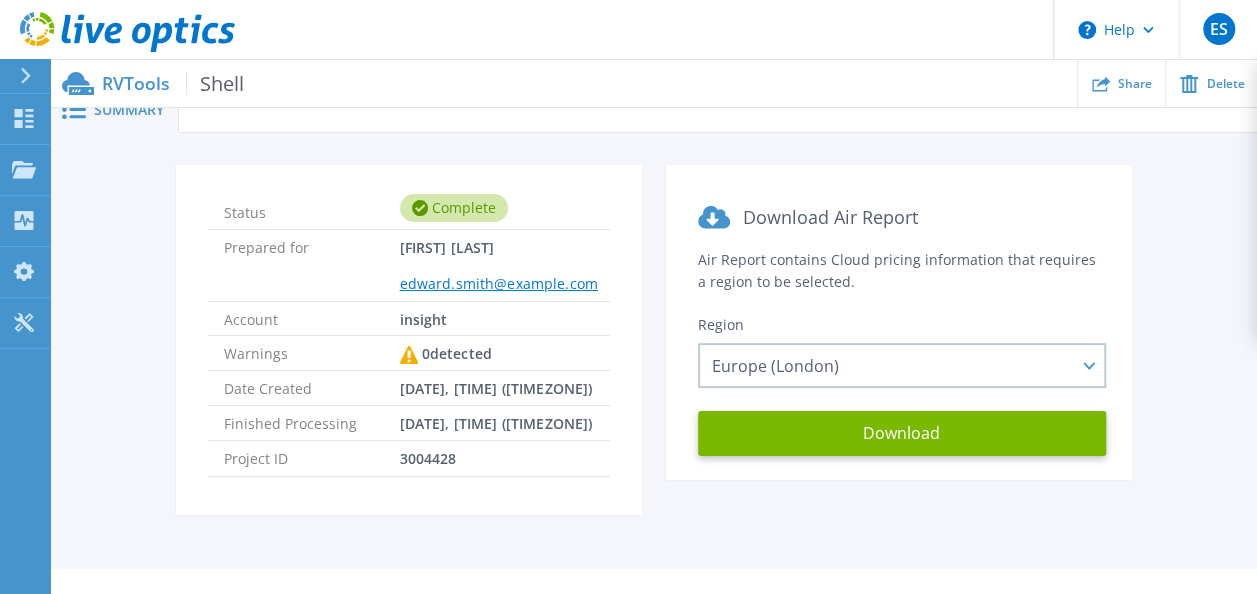 scroll, scrollTop: 0, scrollLeft: 0, axis: both 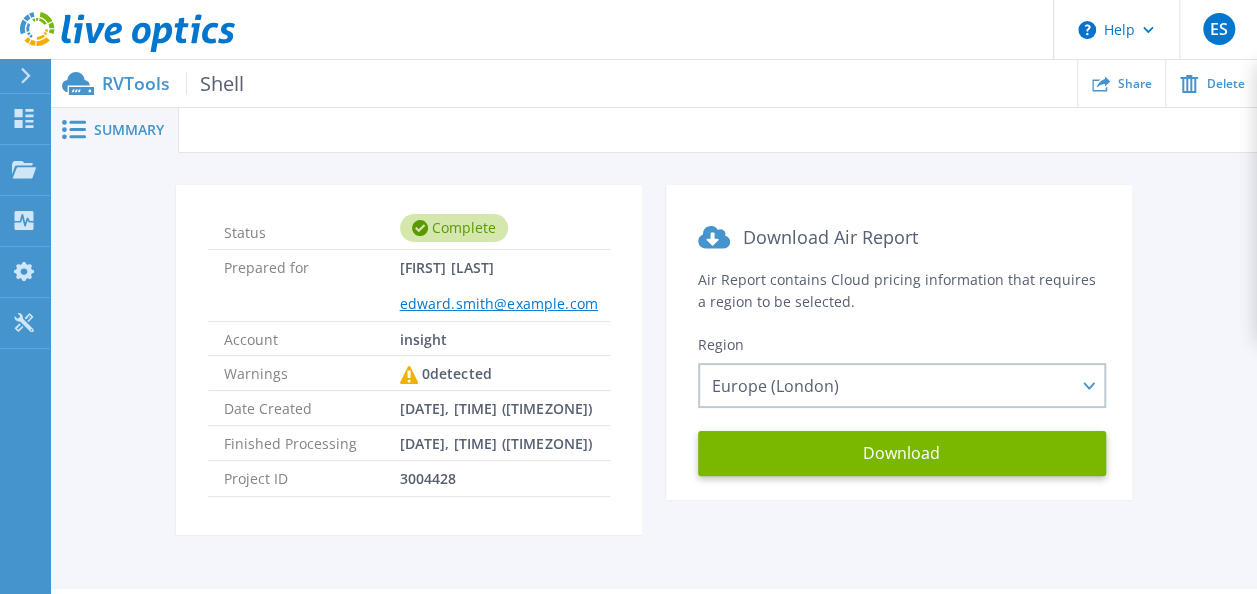 click on "Shell" at bounding box center [215, 83] 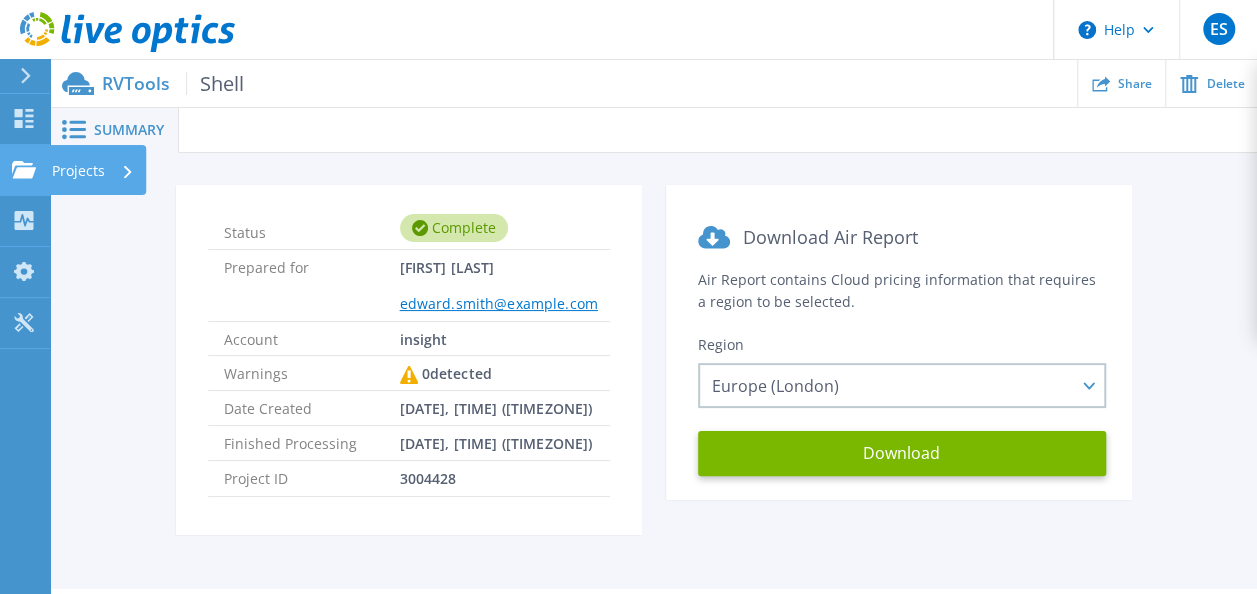 click 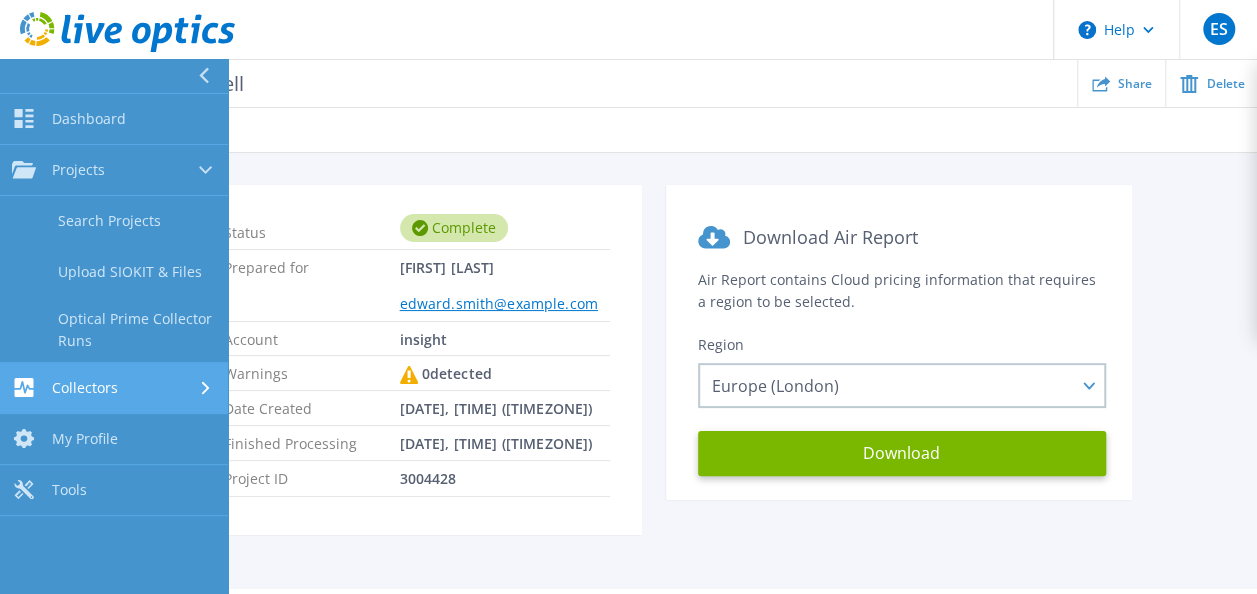 click on "Collectors" at bounding box center (65, 387) 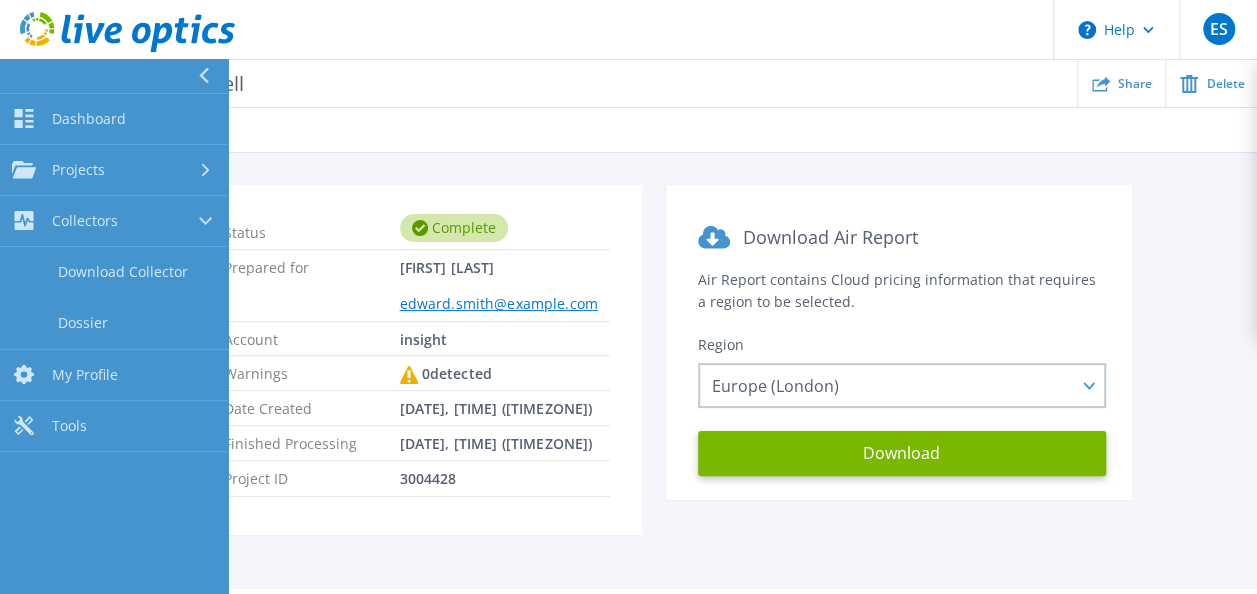 click on "Share Delete" at bounding box center (750, 83) 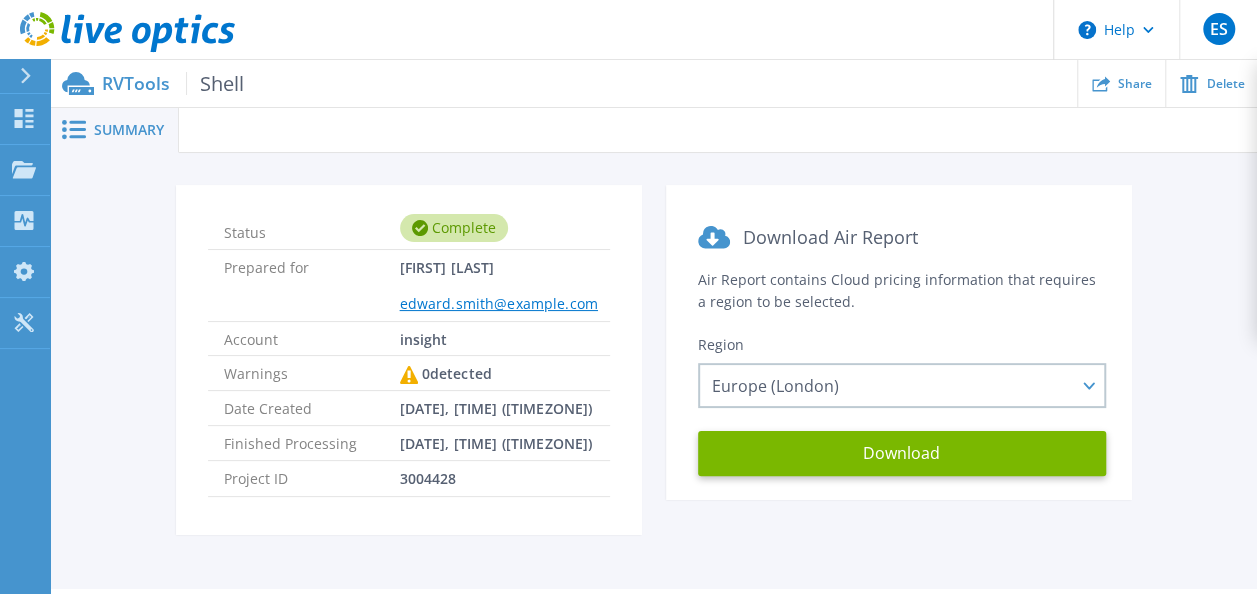 click on "RVTools Shell Share Delete" at bounding box center (653, 83) 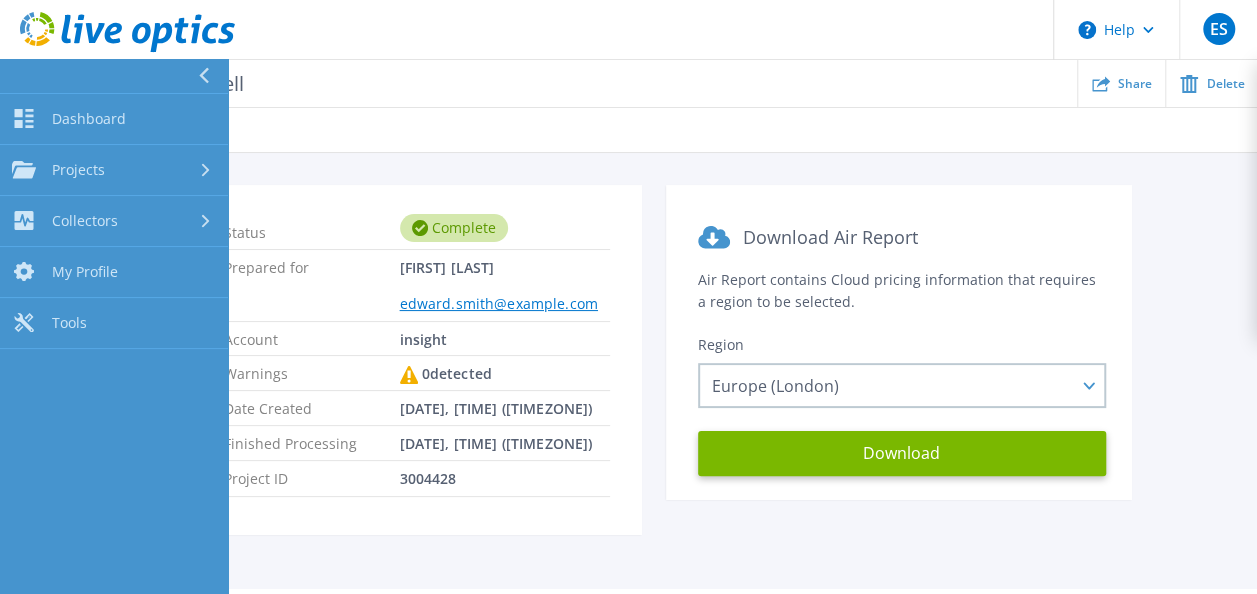 click on "Share Delete" at bounding box center [750, 83] 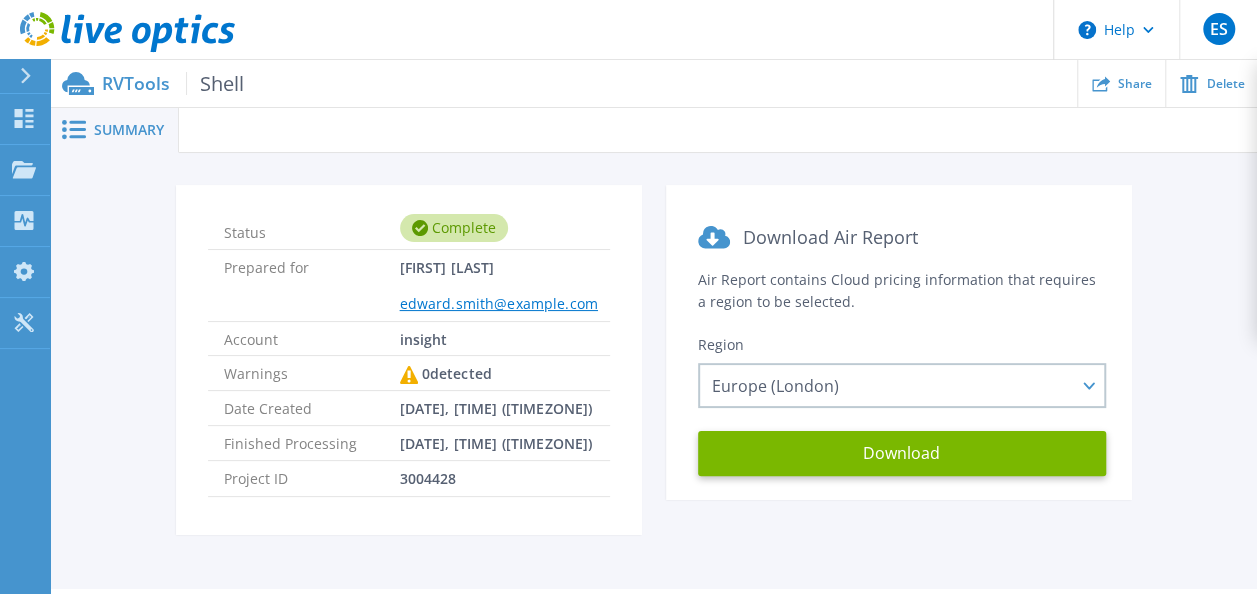 click at bounding box center [718, 130] 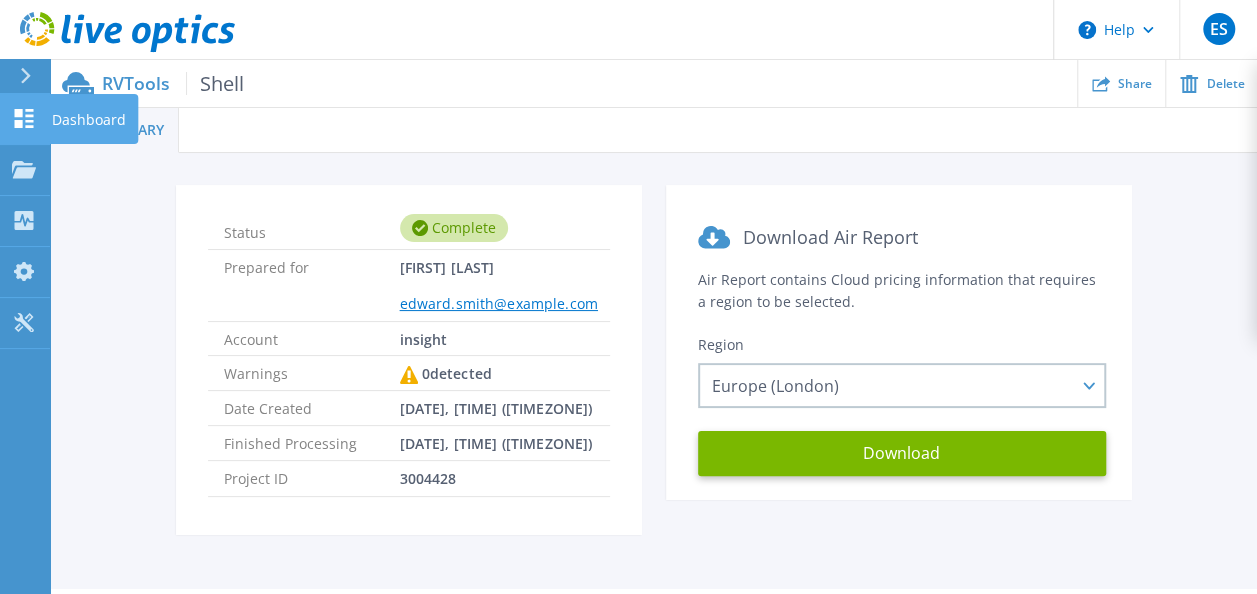 click 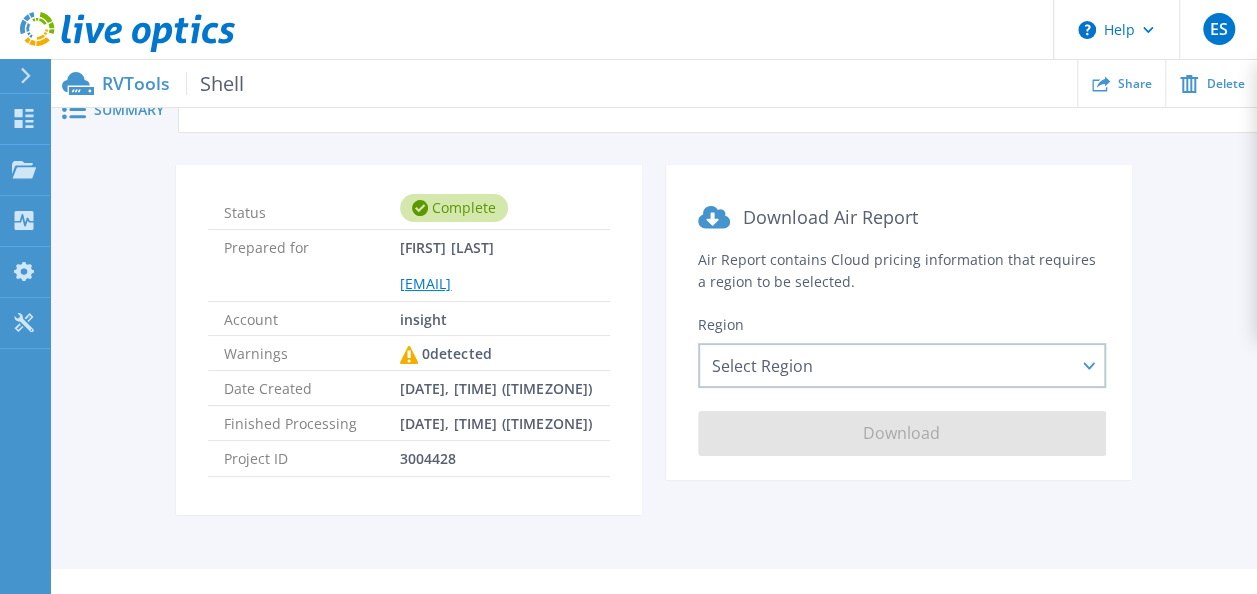scroll, scrollTop: 0, scrollLeft: 0, axis: both 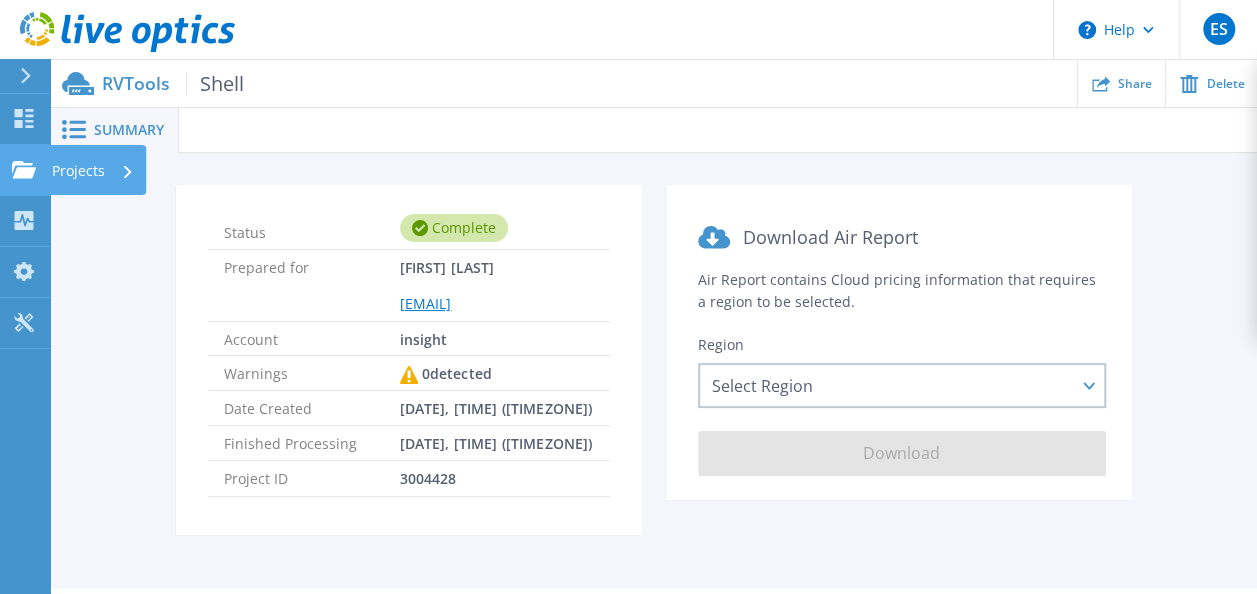 click on "Projects Projects" at bounding box center [25, 170] 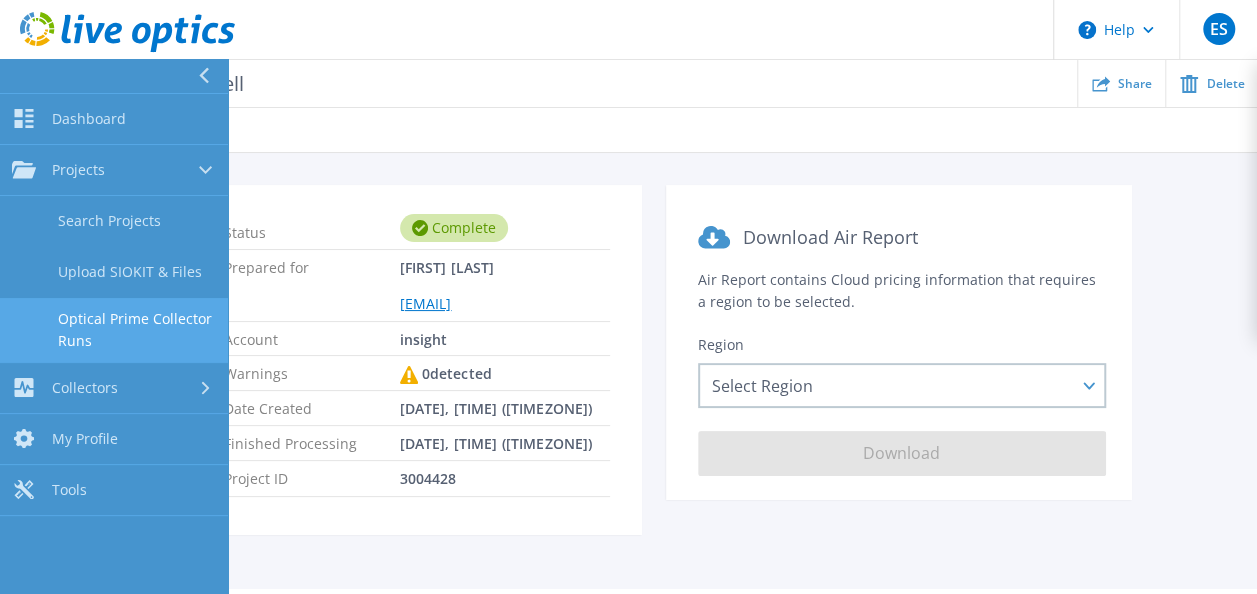 click on "Optical Prime Collector Runs" at bounding box center [114, 330] 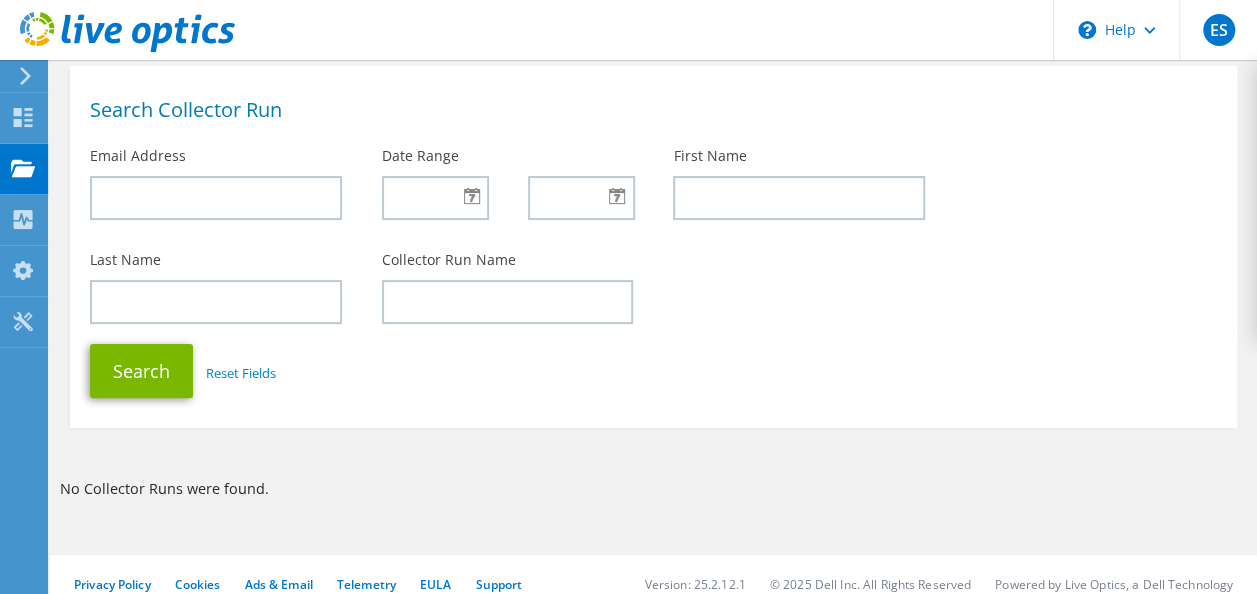 scroll, scrollTop: 112, scrollLeft: 0, axis: vertical 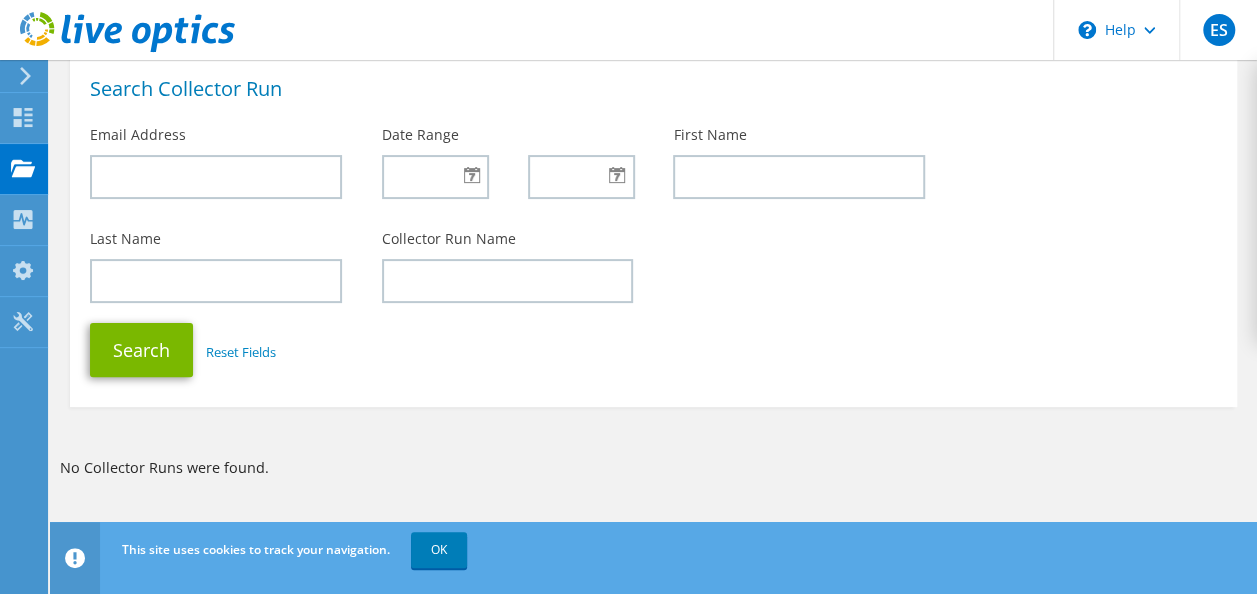 click on "Collector Runs
Search Collector Run
Email Address
Date Range
First Name
Last Name" at bounding box center [653, 271] 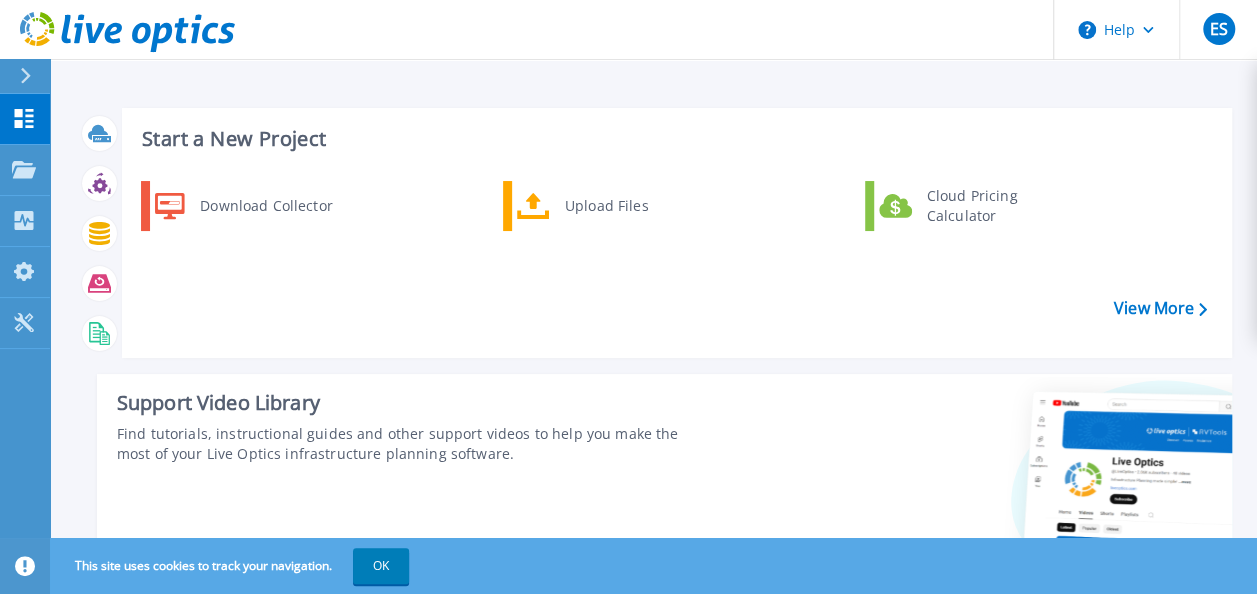 scroll, scrollTop: 100, scrollLeft: 0, axis: vertical 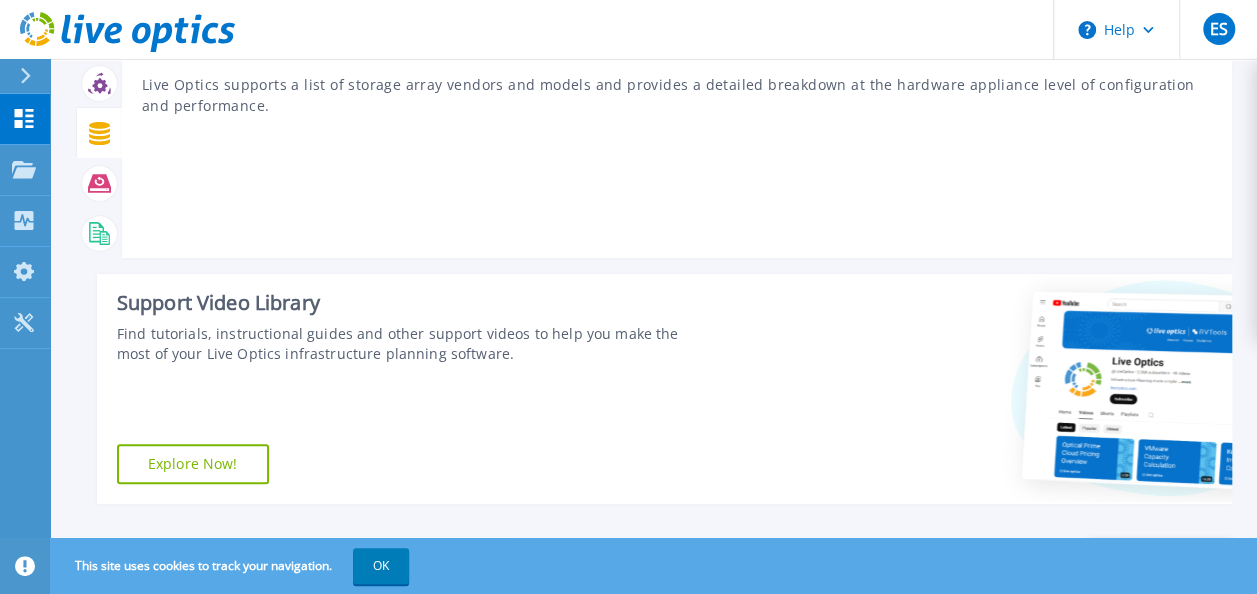 click 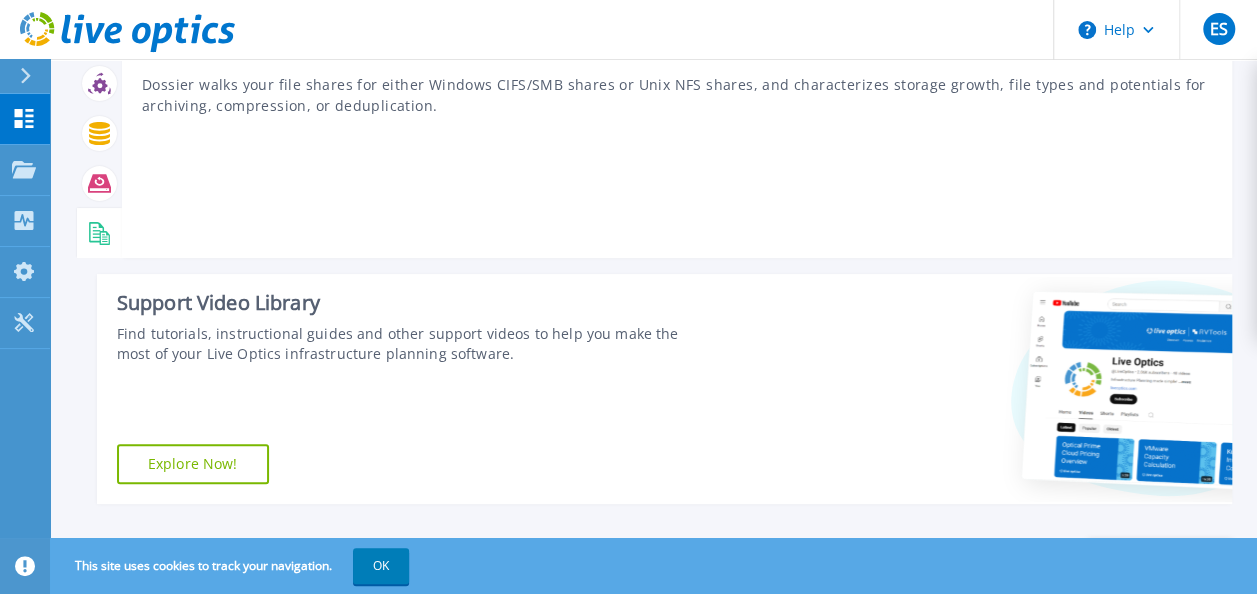 click 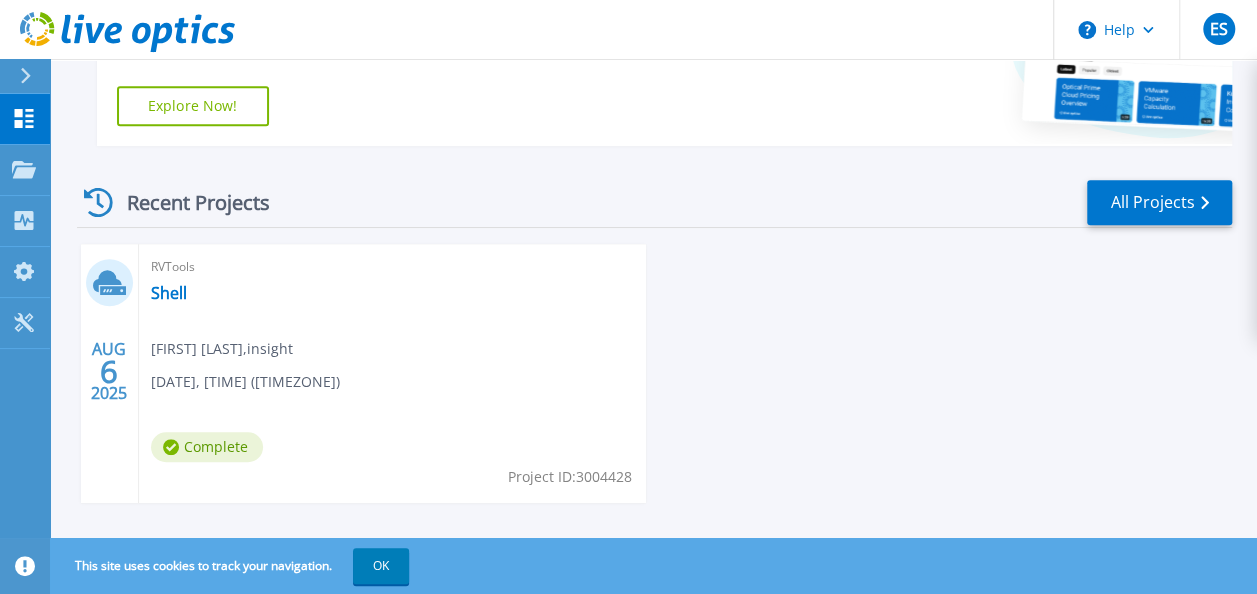 scroll, scrollTop: 483, scrollLeft: 0, axis: vertical 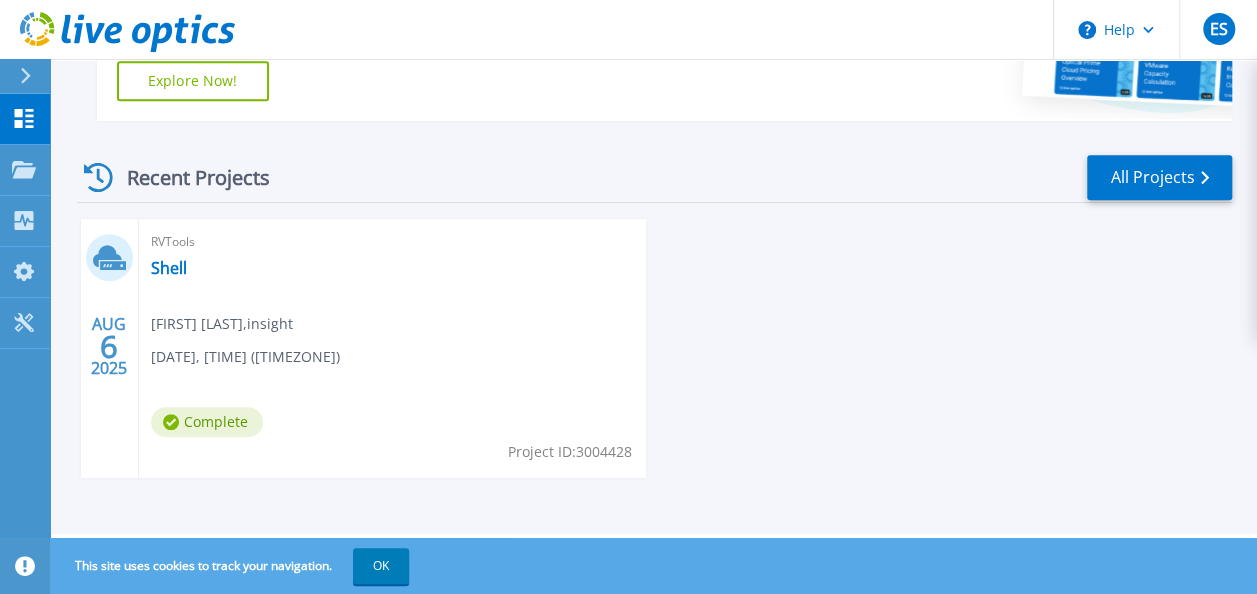 click on "Edward smith ,  insight" at bounding box center [222, 324] 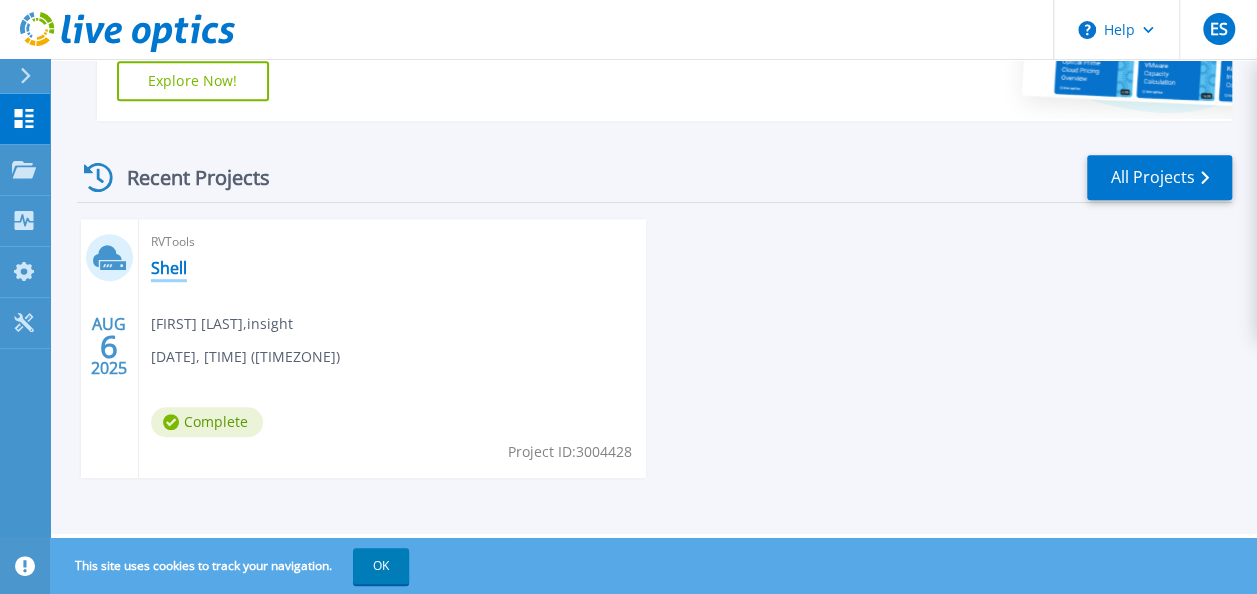 click on "Shell" at bounding box center (169, 268) 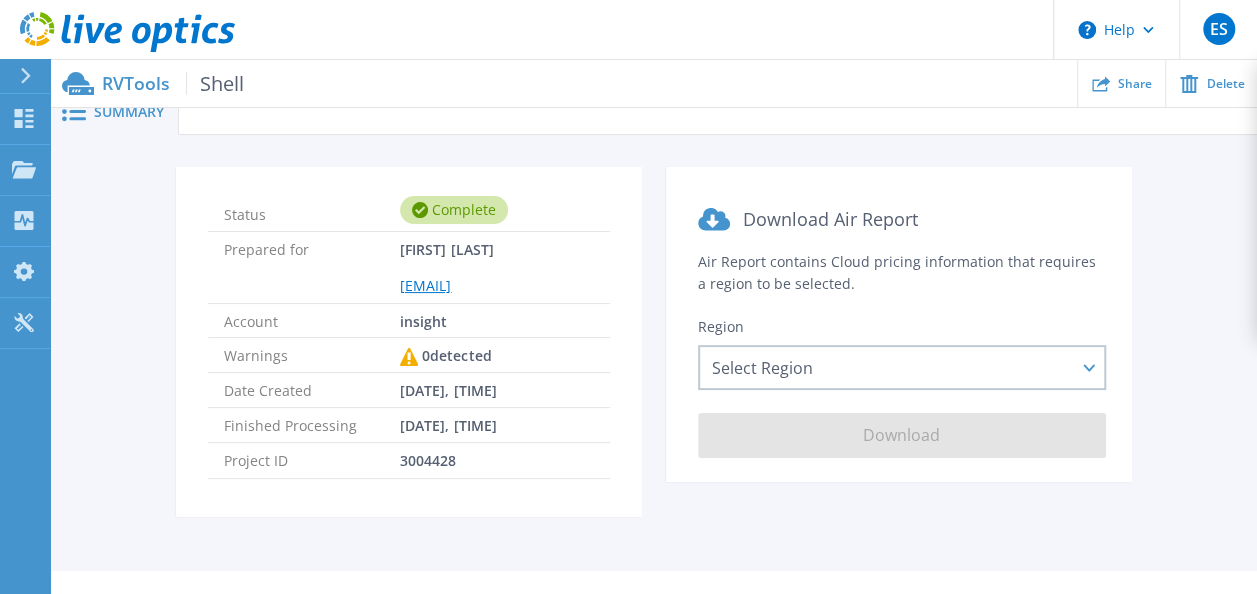 scroll, scrollTop: 0, scrollLeft: 0, axis: both 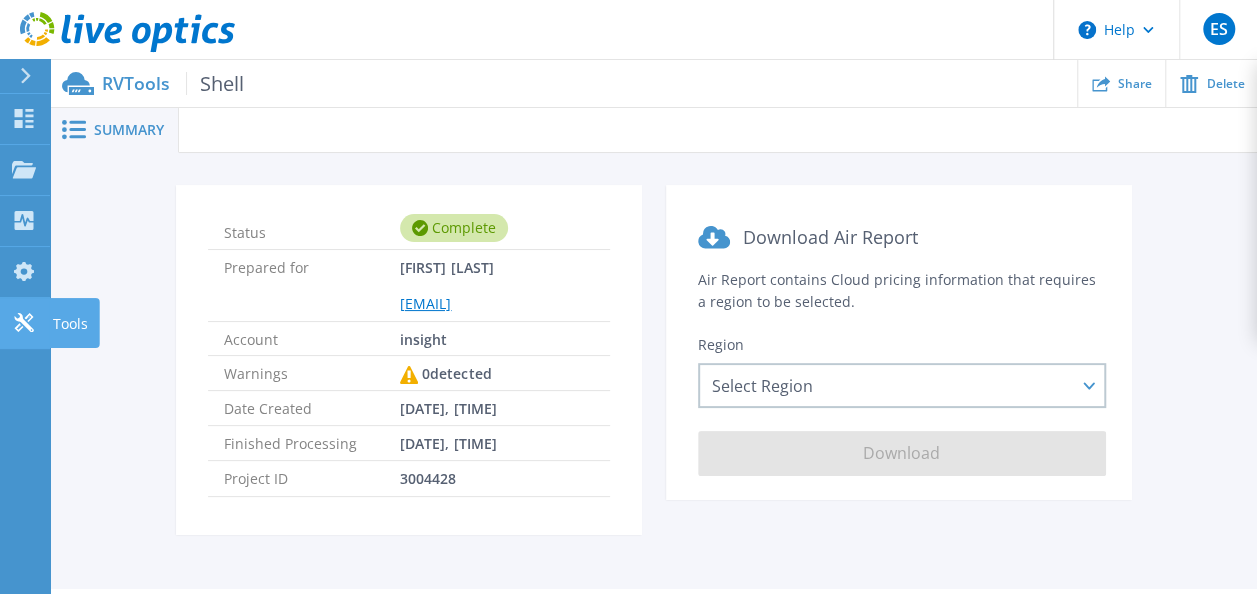 click 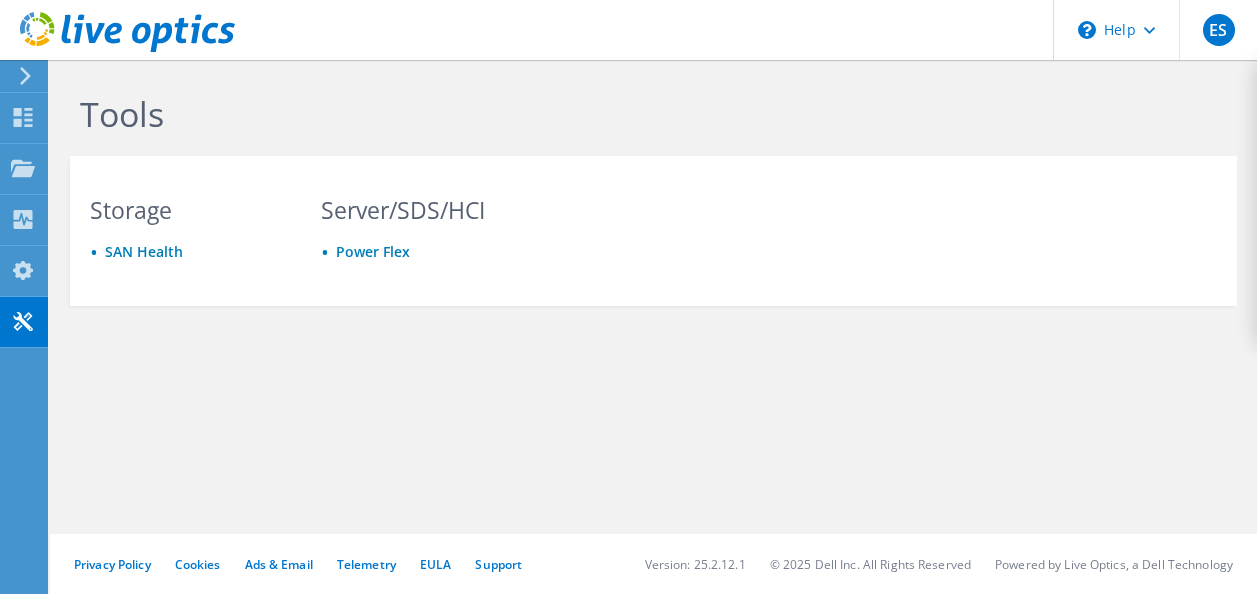 scroll, scrollTop: 0, scrollLeft: 0, axis: both 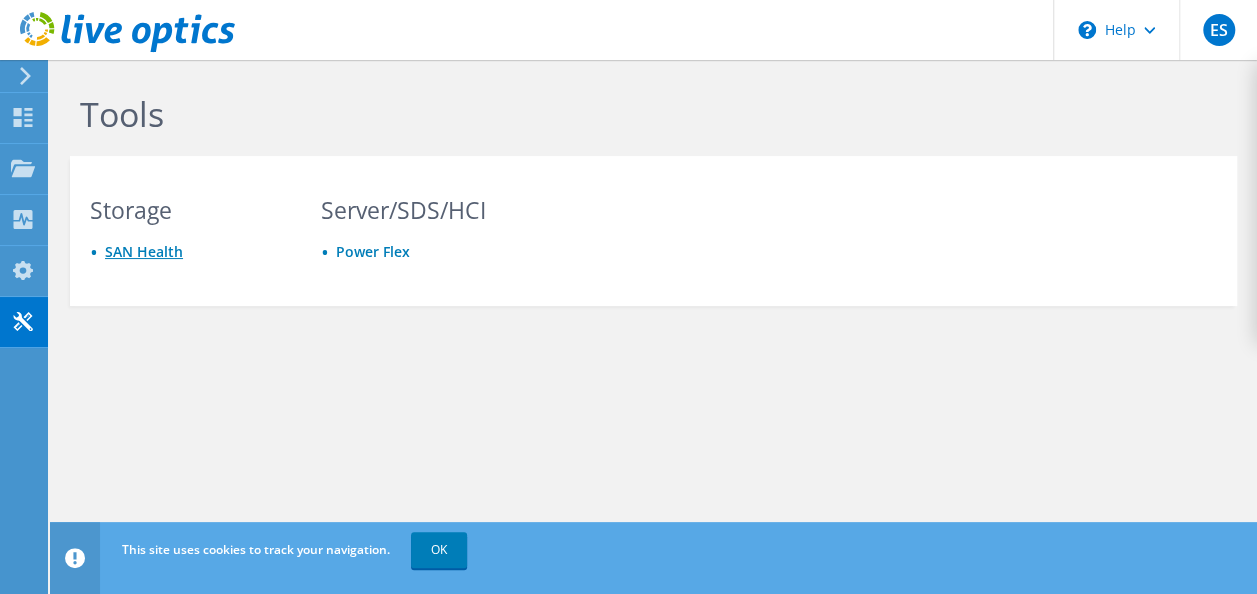 click on "SAN Health" at bounding box center (144, 251) 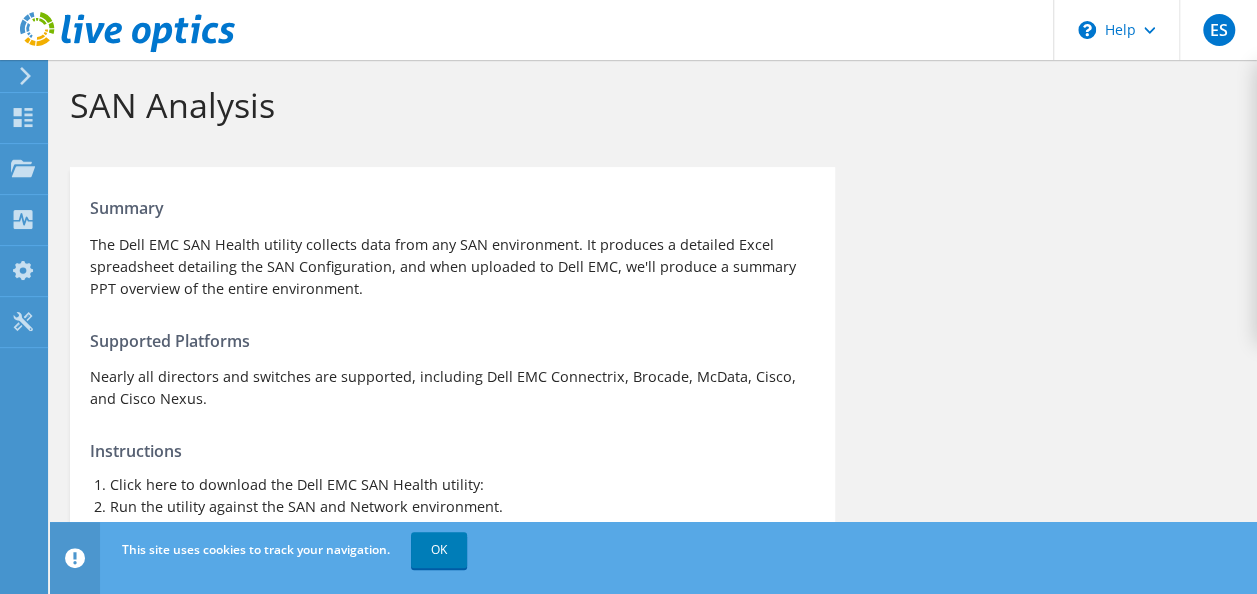 scroll, scrollTop: 0, scrollLeft: 0, axis: both 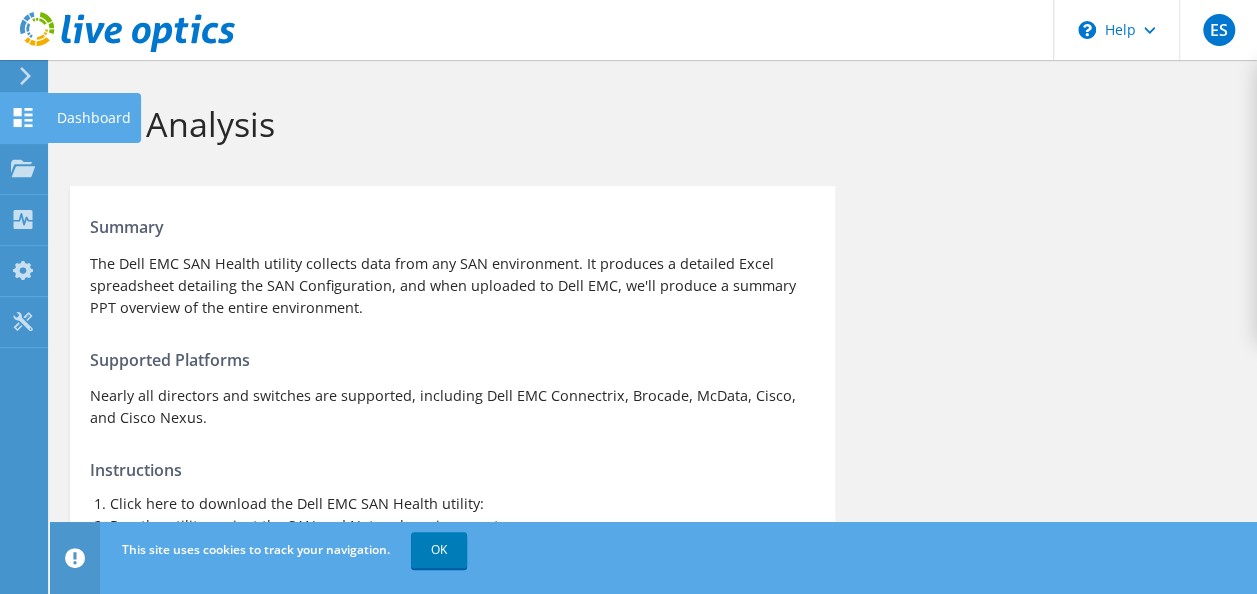 click 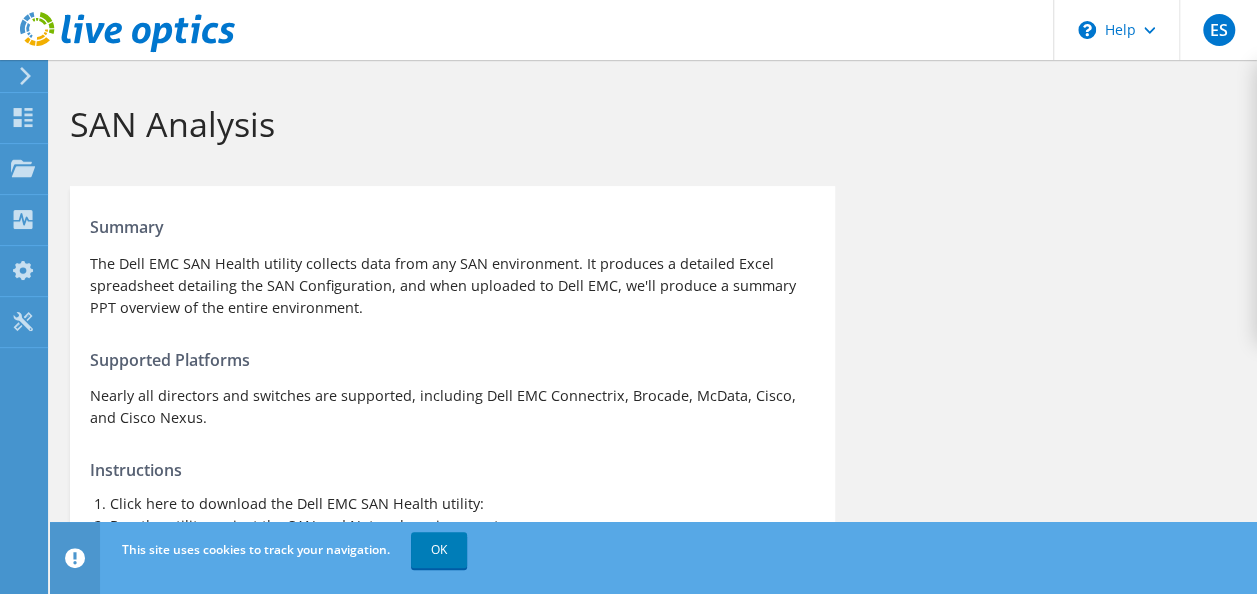 click 